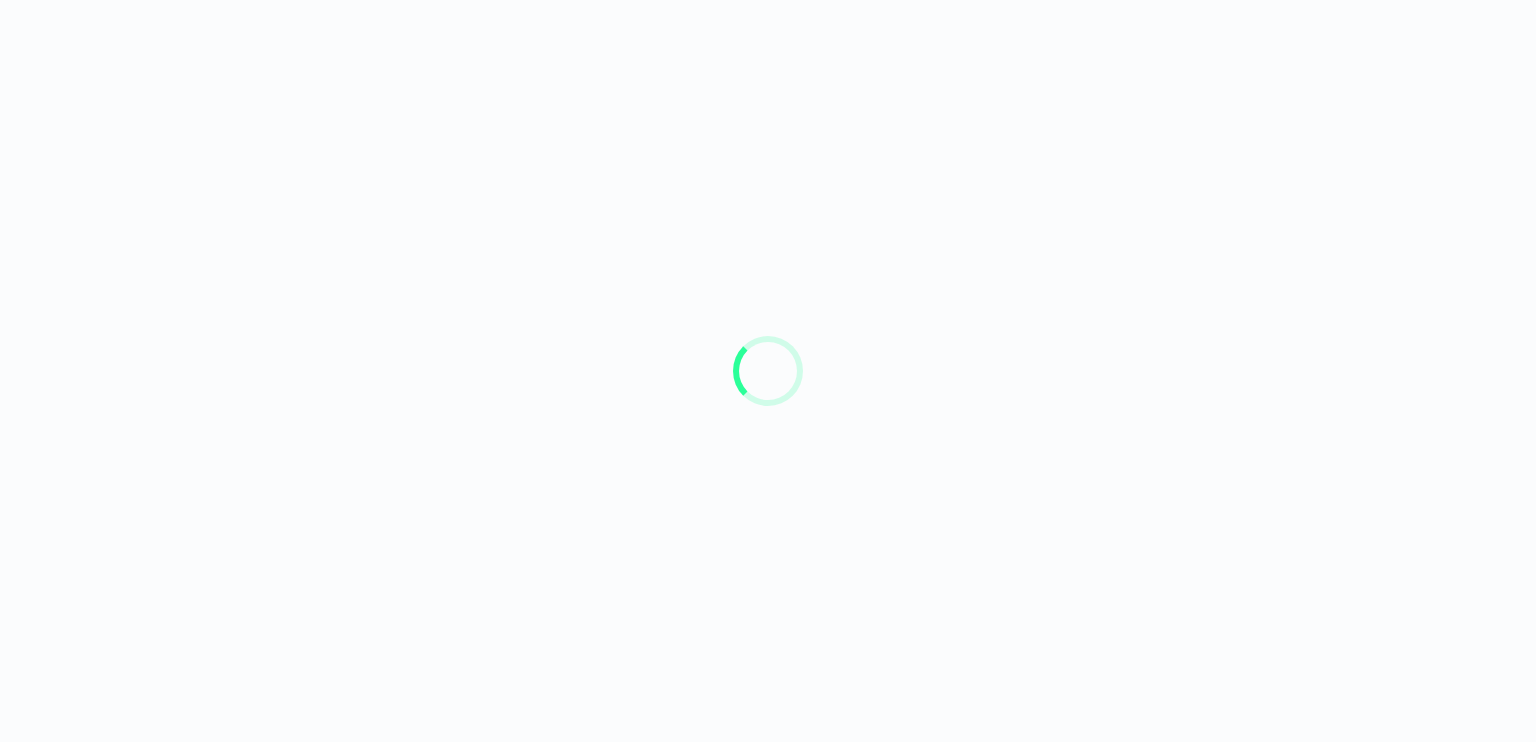 scroll, scrollTop: 0, scrollLeft: 0, axis: both 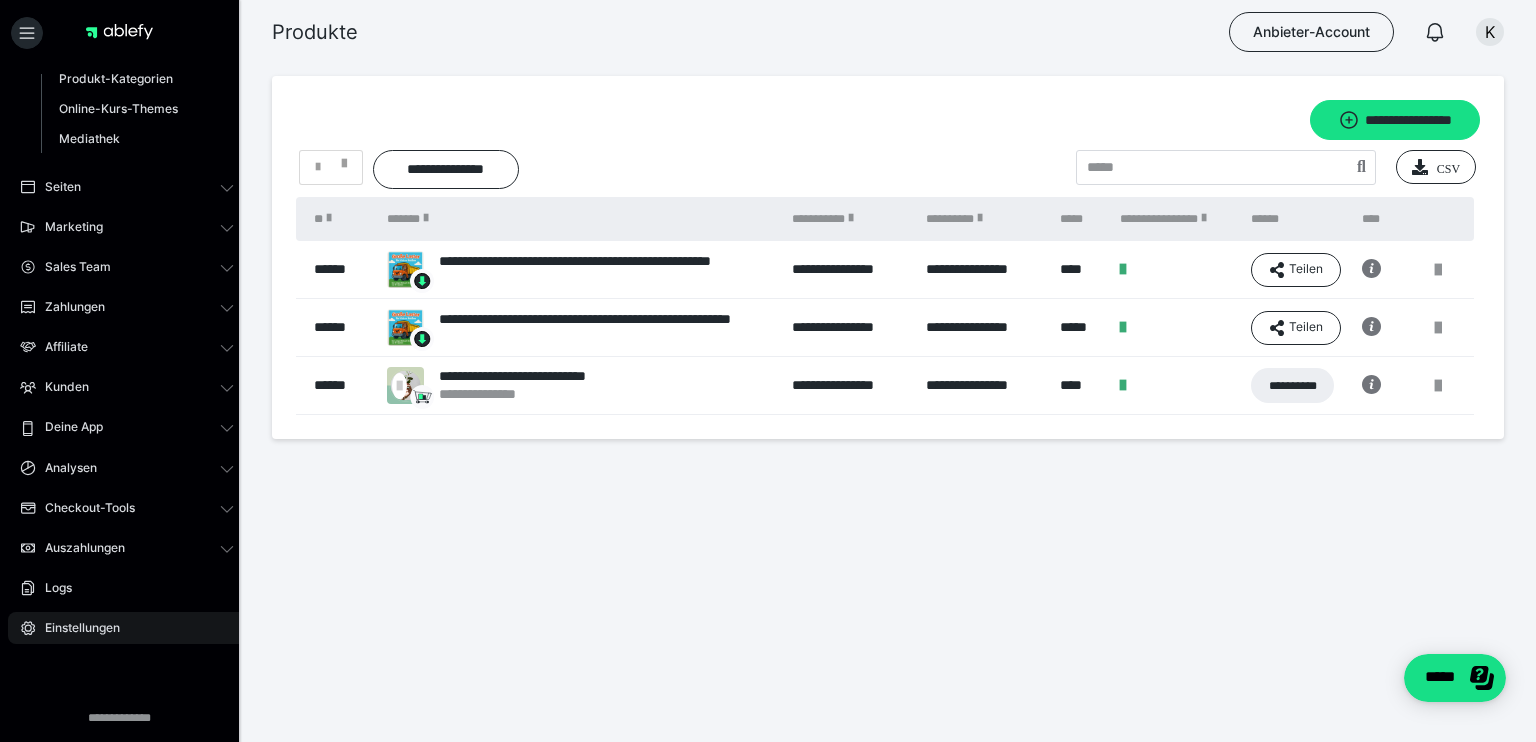 click on "Einstellungen" at bounding box center [75, 628] 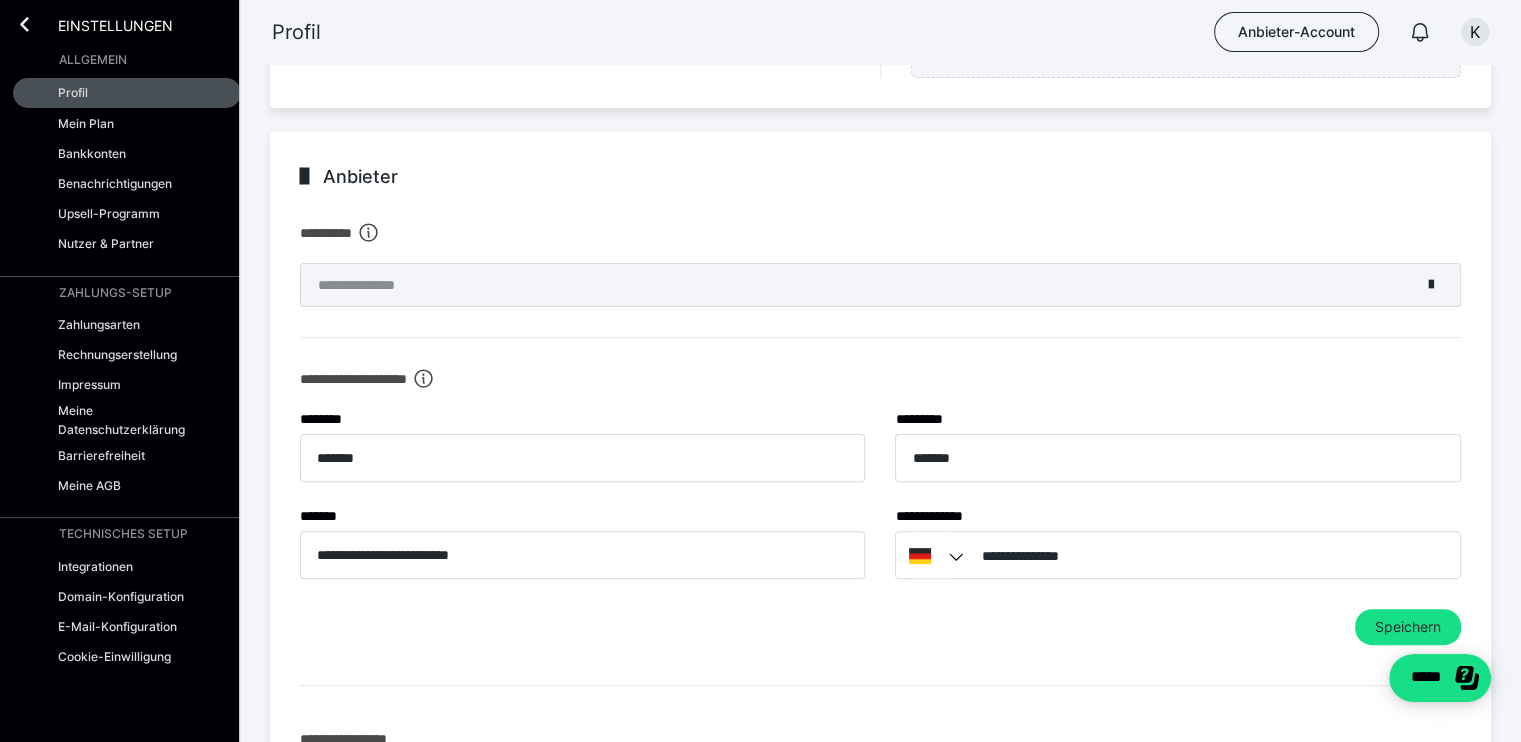 scroll, scrollTop: 0, scrollLeft: 0, axis: both 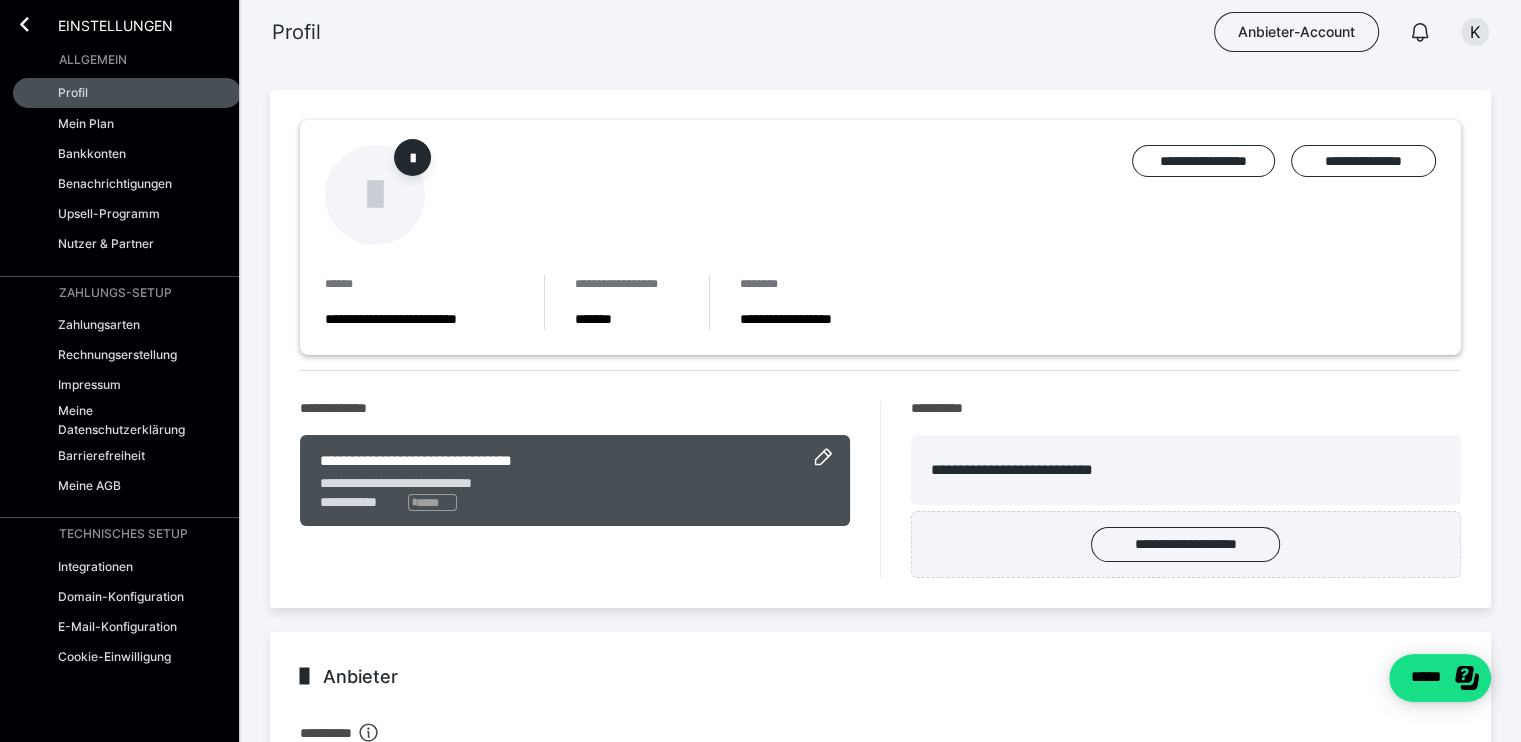 click on "Einstellungen" at bounding box center [101, 24] 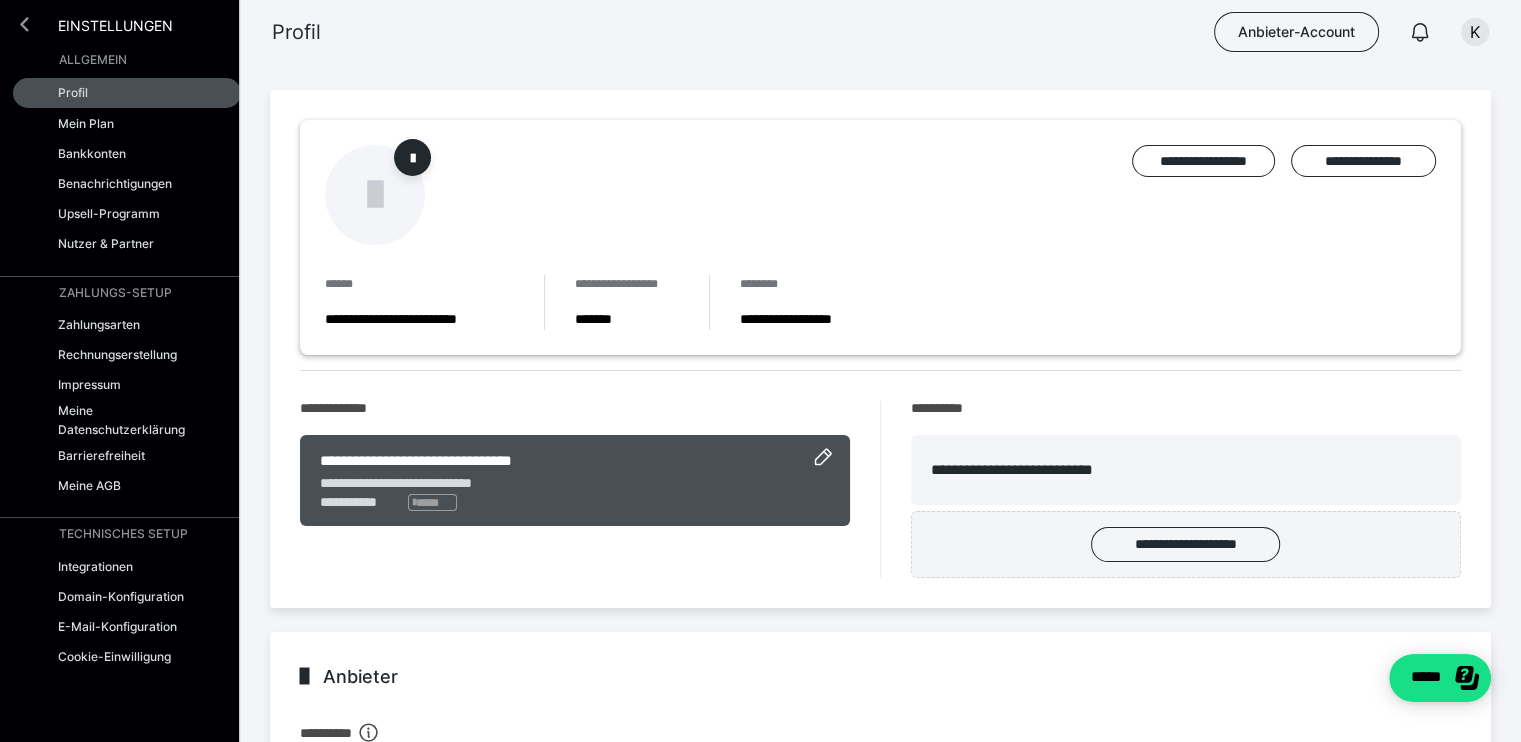 click at bounding box center (24, 24) 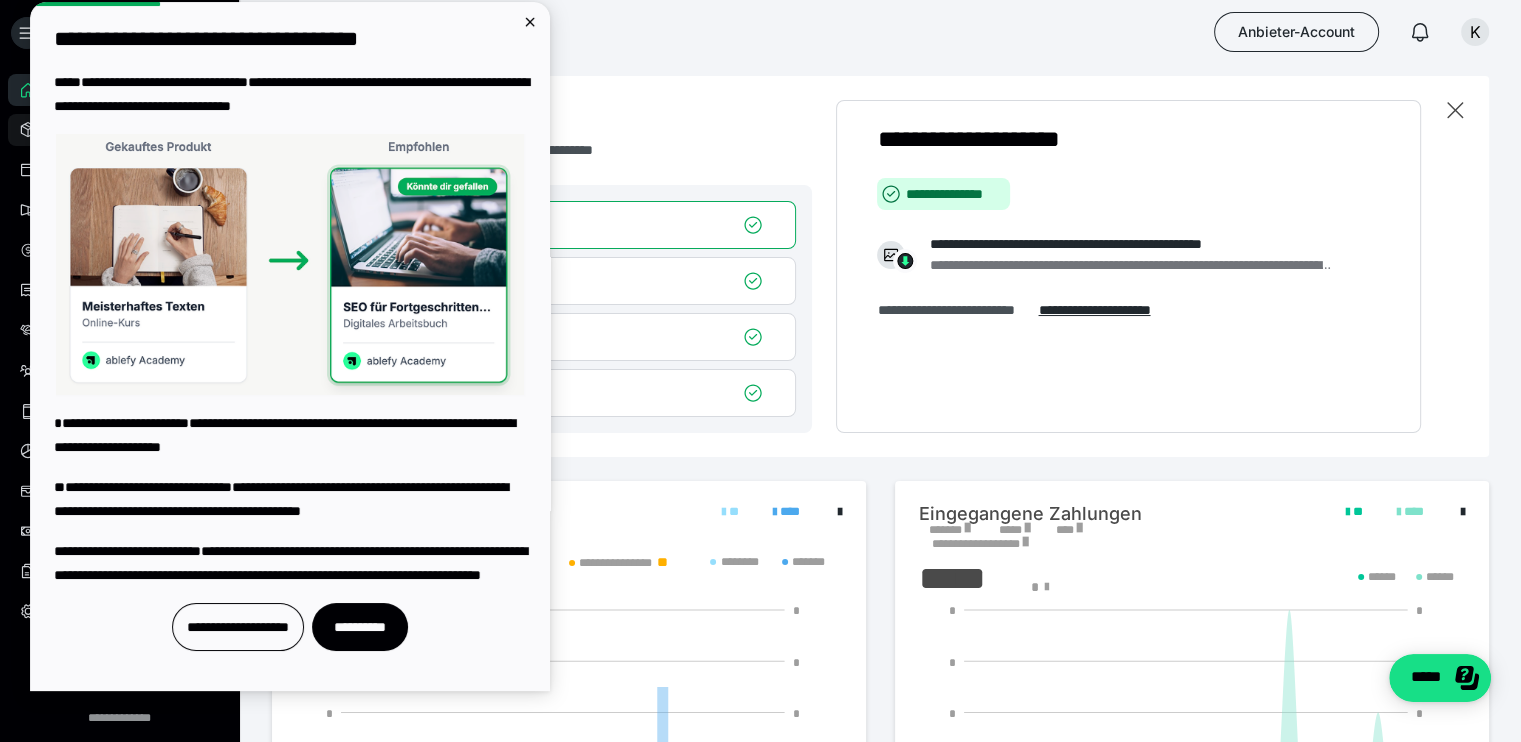 scroll, scrollTop: 0, scrollLeft: 0, axis: both 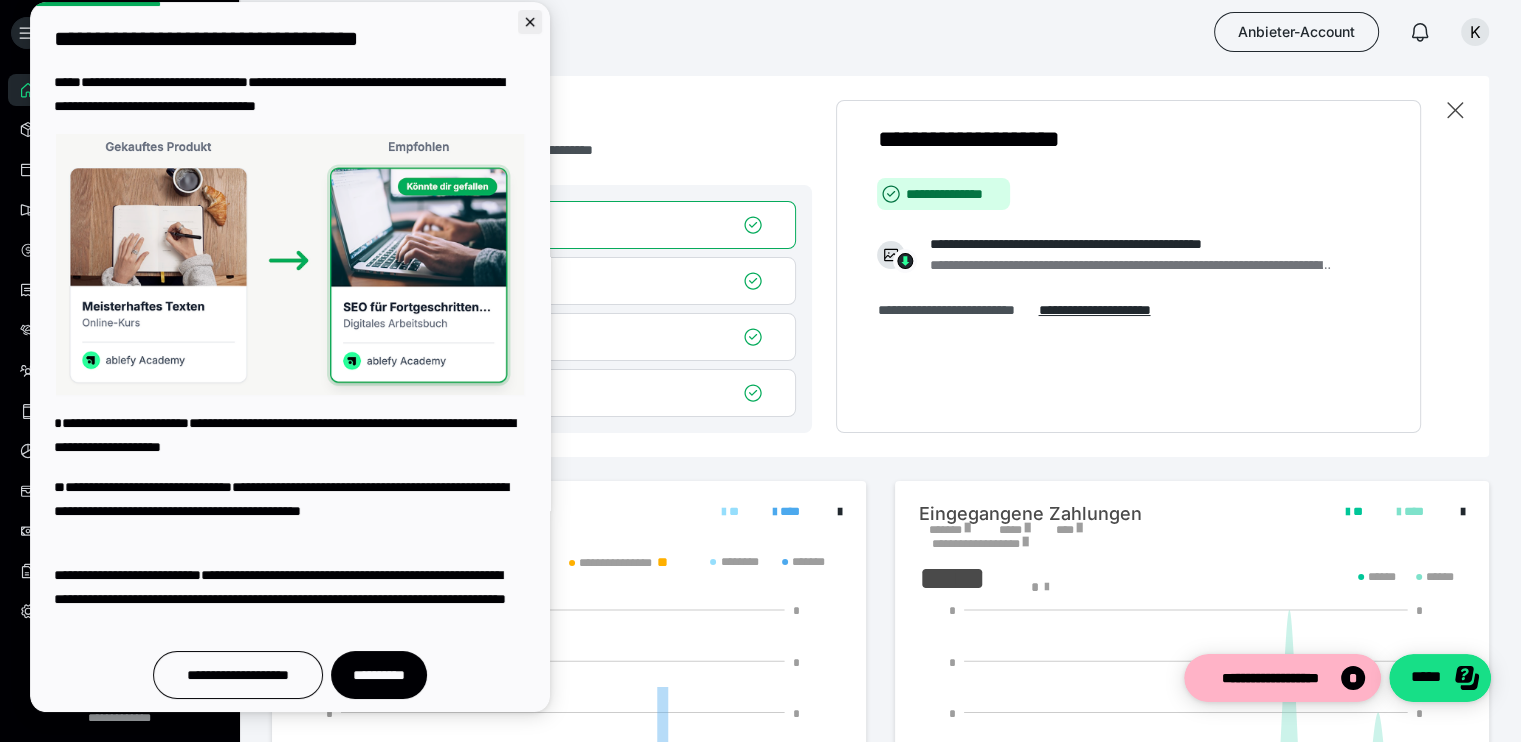 click 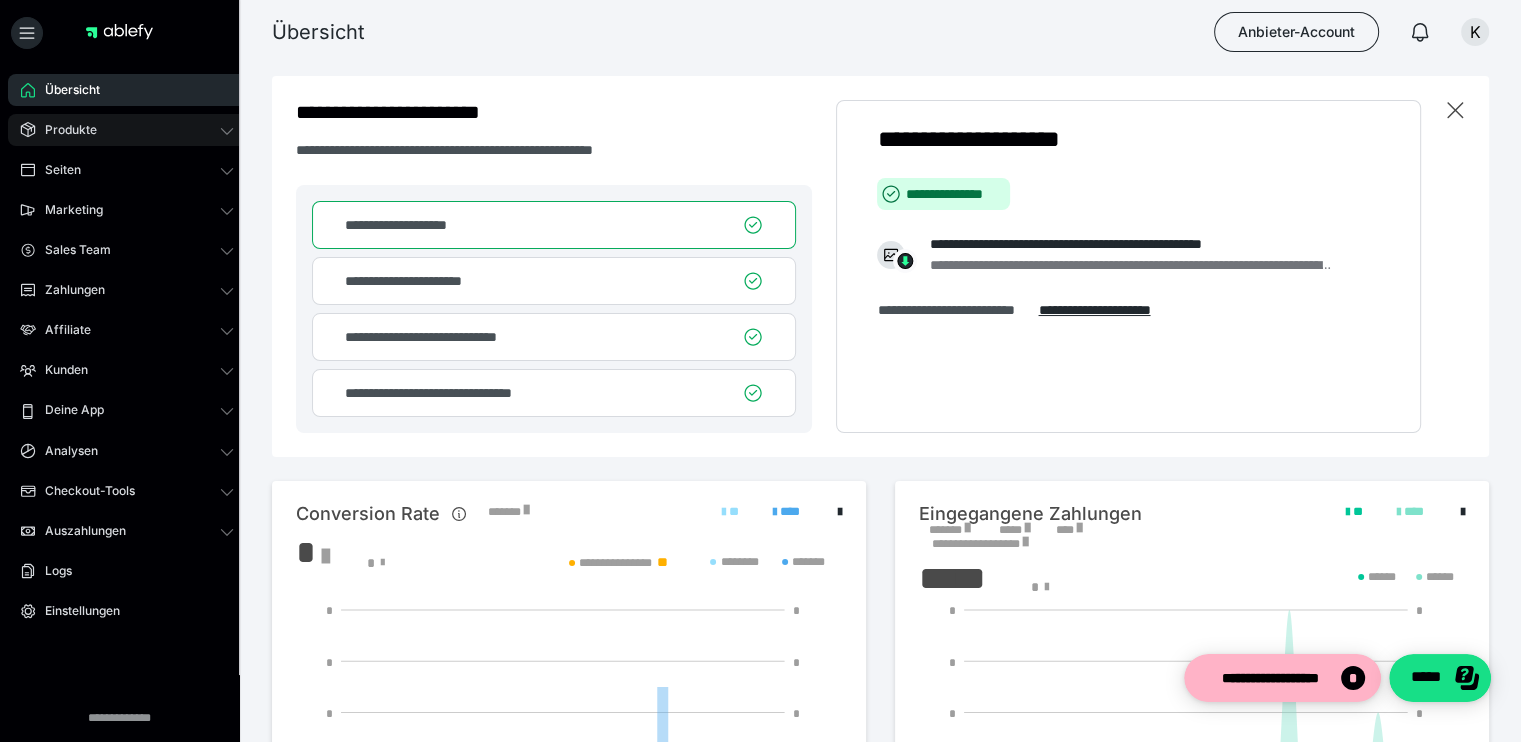 click on "Produkte" at bounding box center [127, 130] 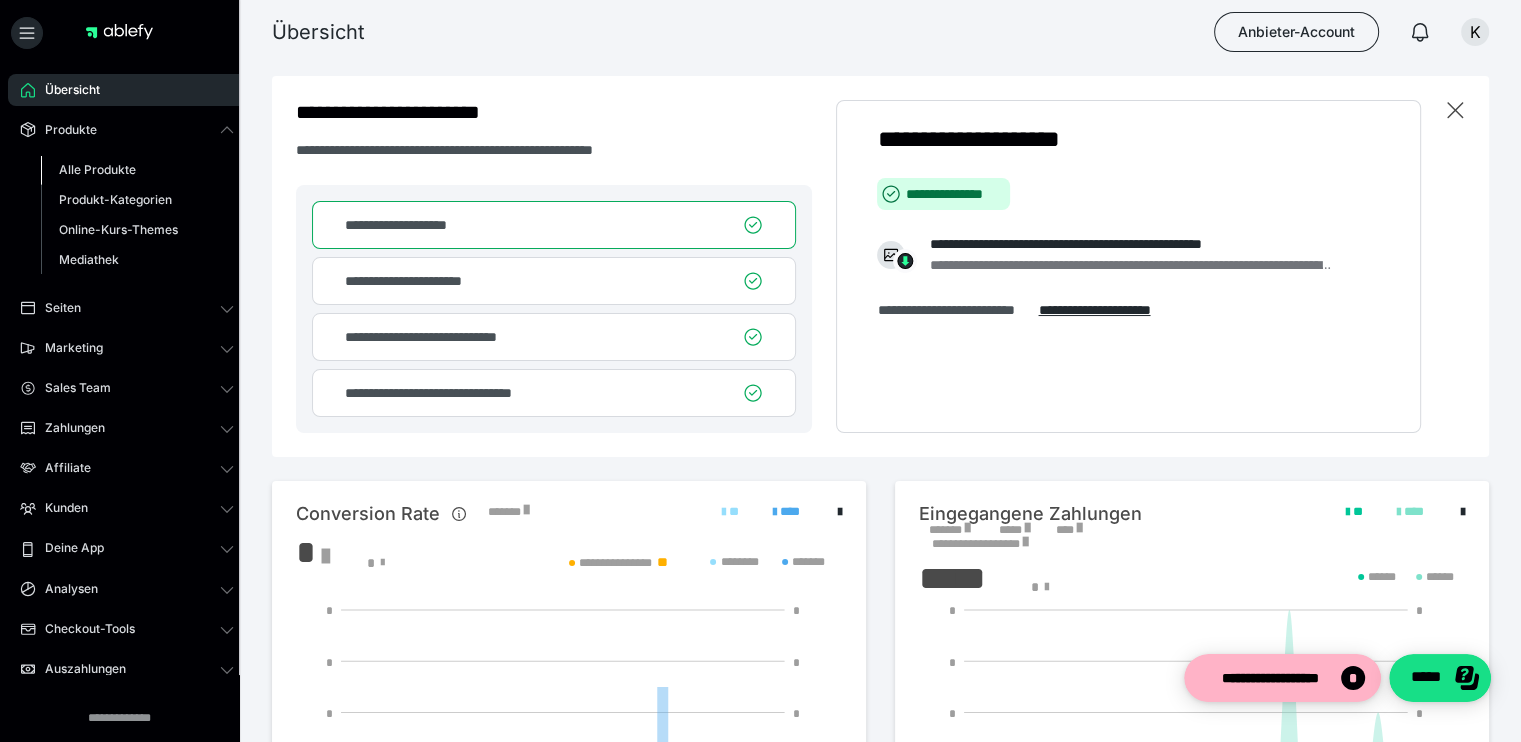 click on "Alle Produkte" at bounding box center (97, 169) 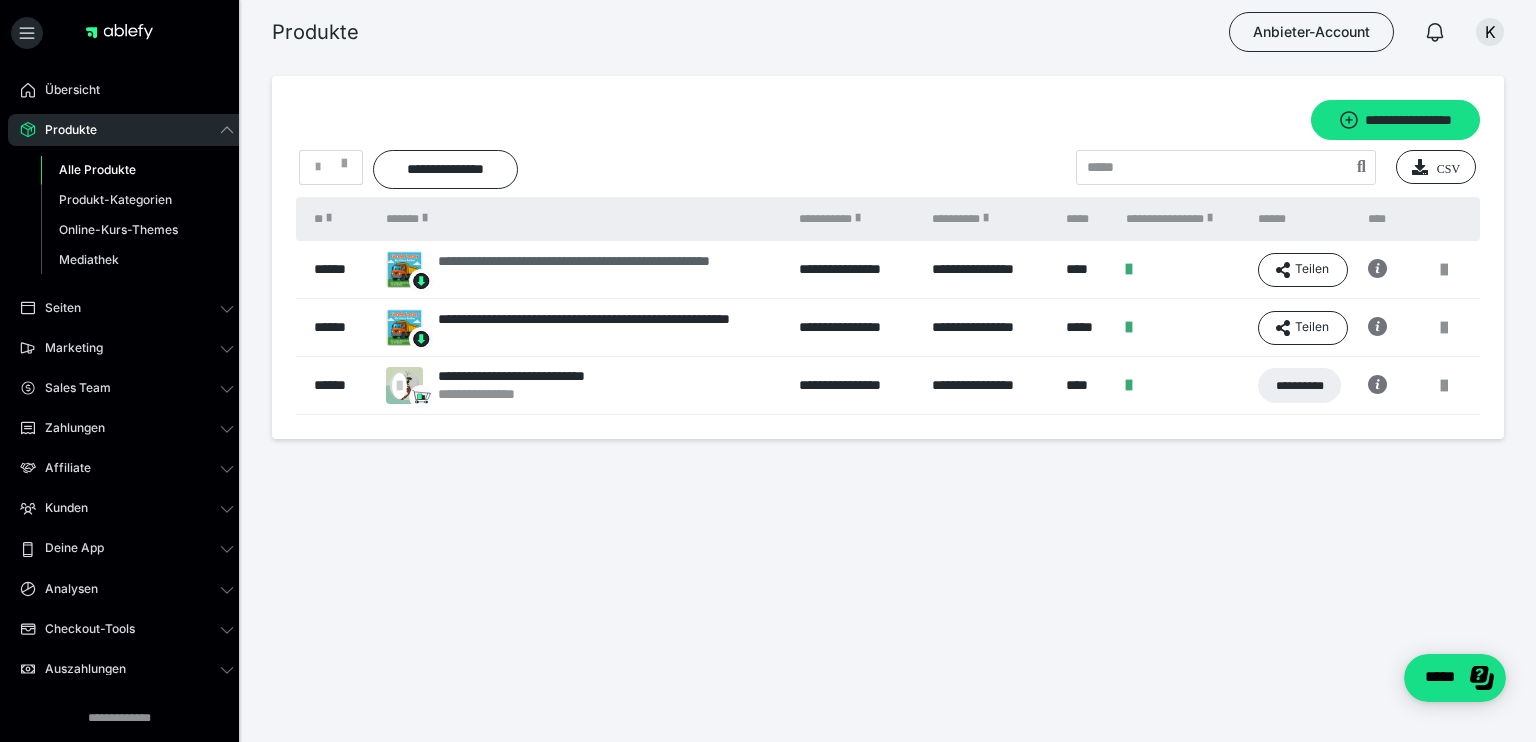 click on "**********" at bounding box center (608, 270) 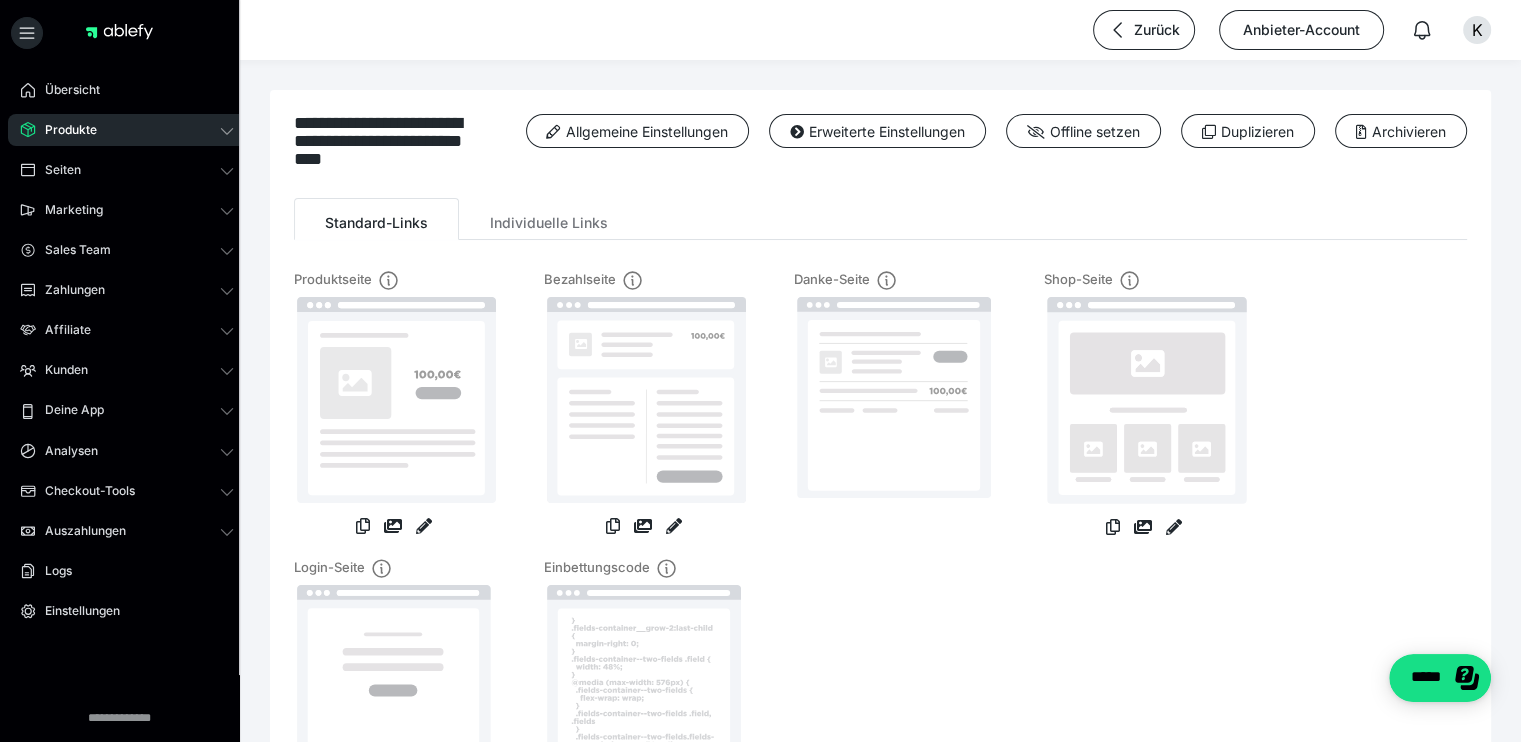 click on "**********" at bounding box center [880, 467] 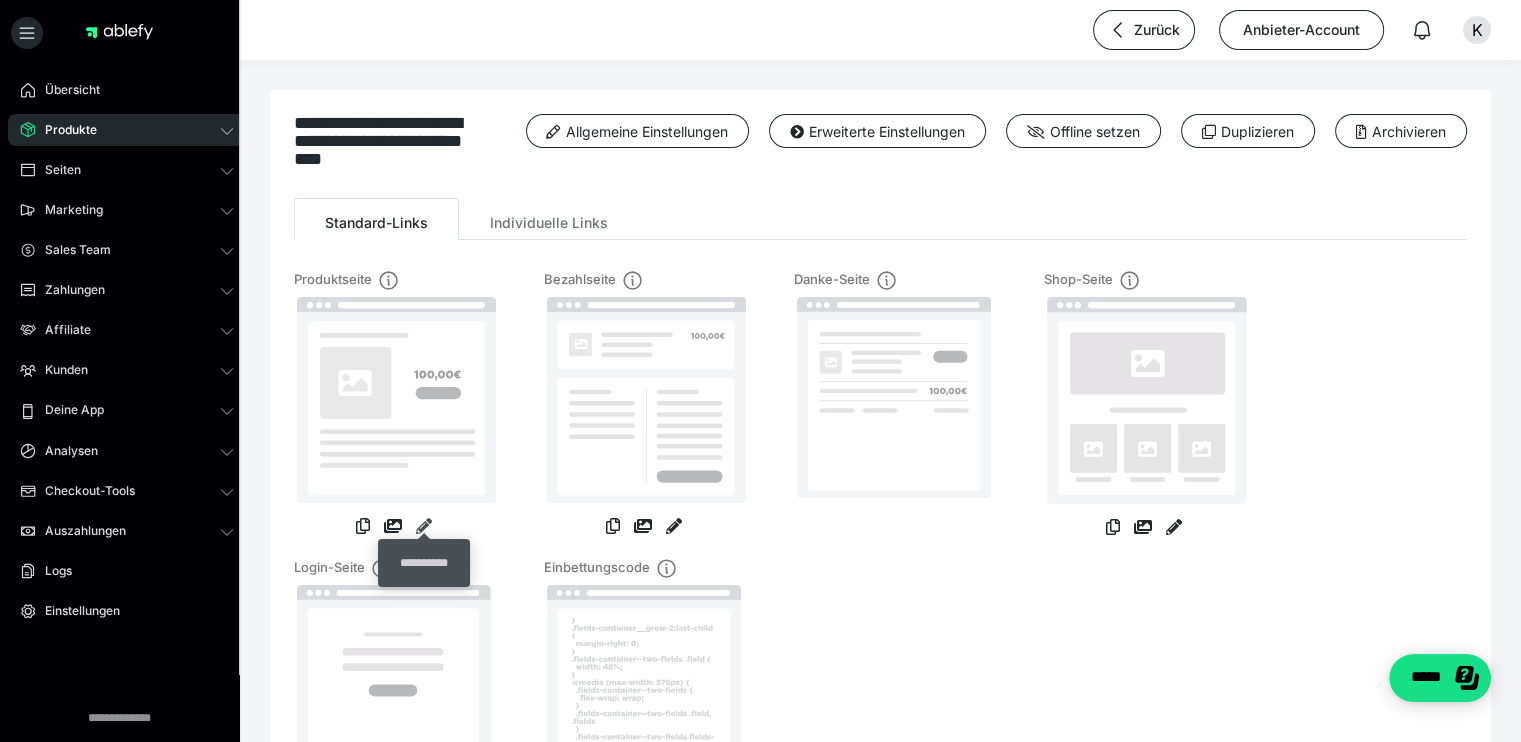 click at bounding box center (424, 526) 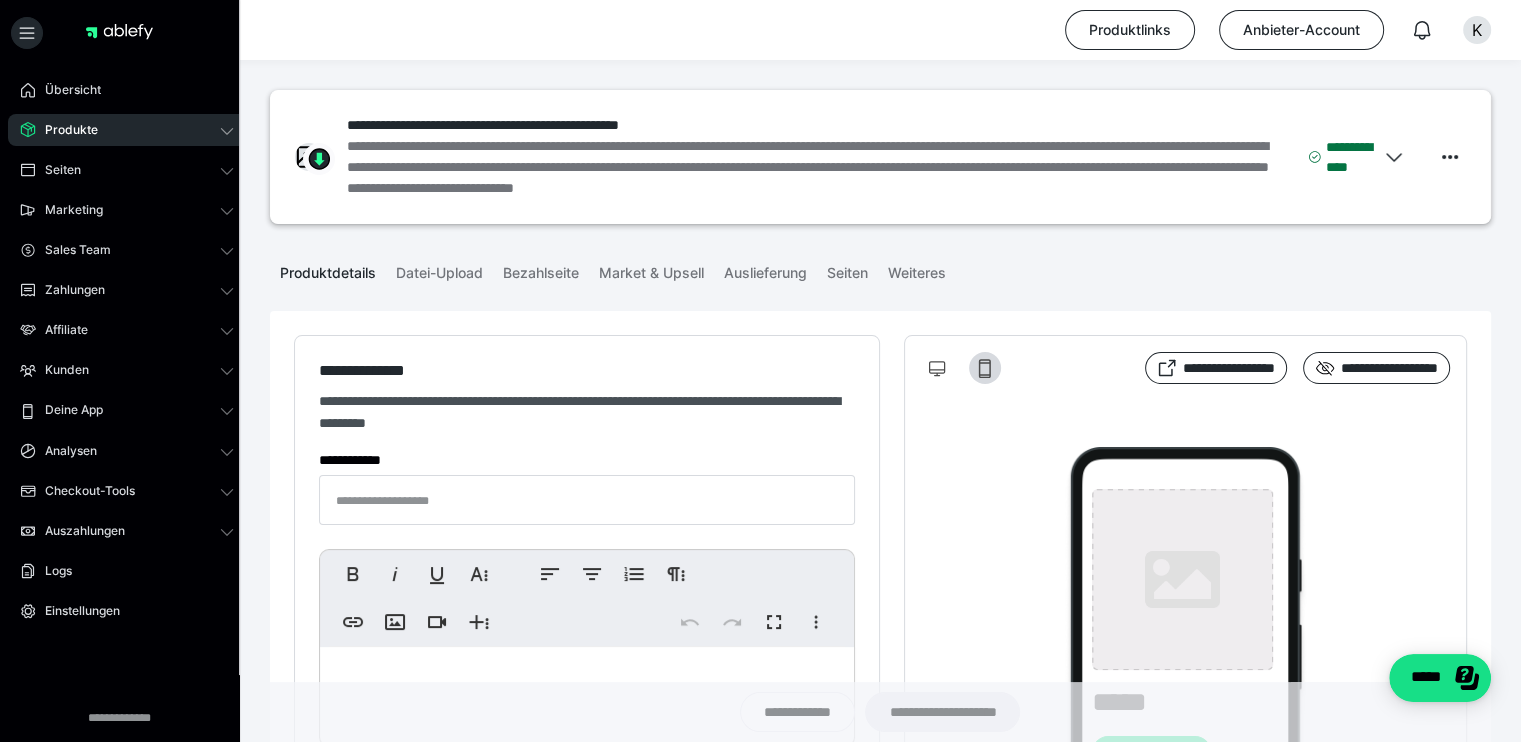 type on "**********" 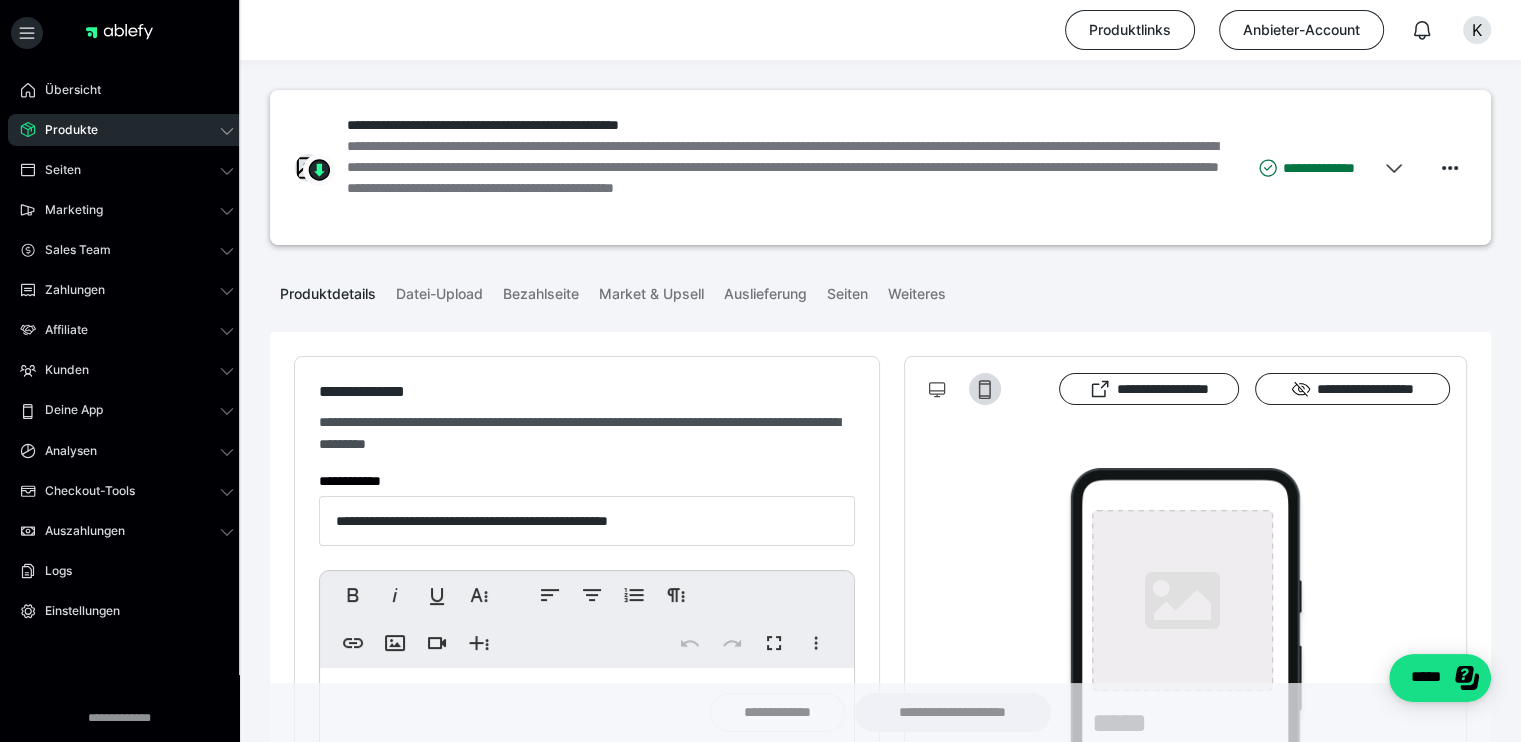 type on "**********" 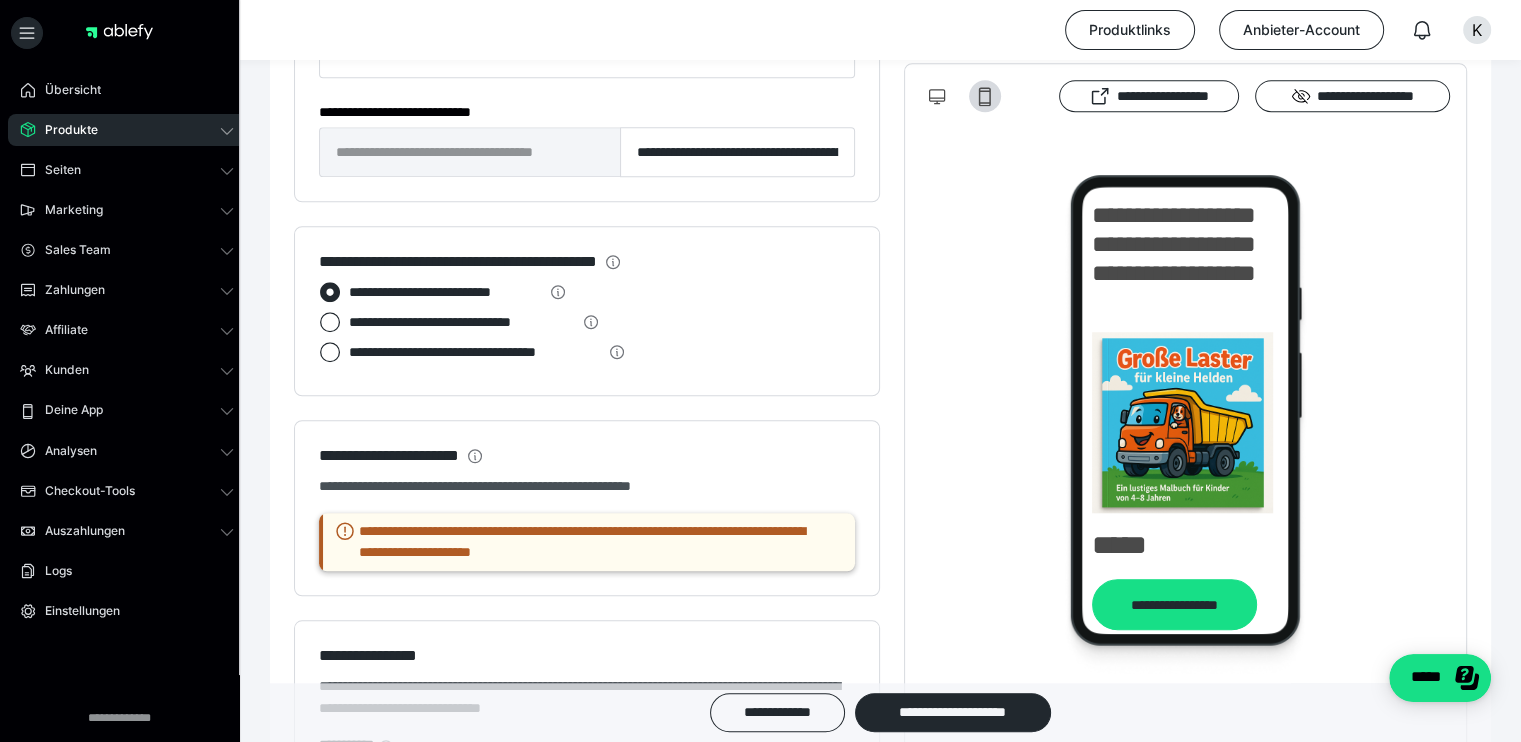 scroll, scrollTop: 1400, scrollLeft: 0, axis: vertical 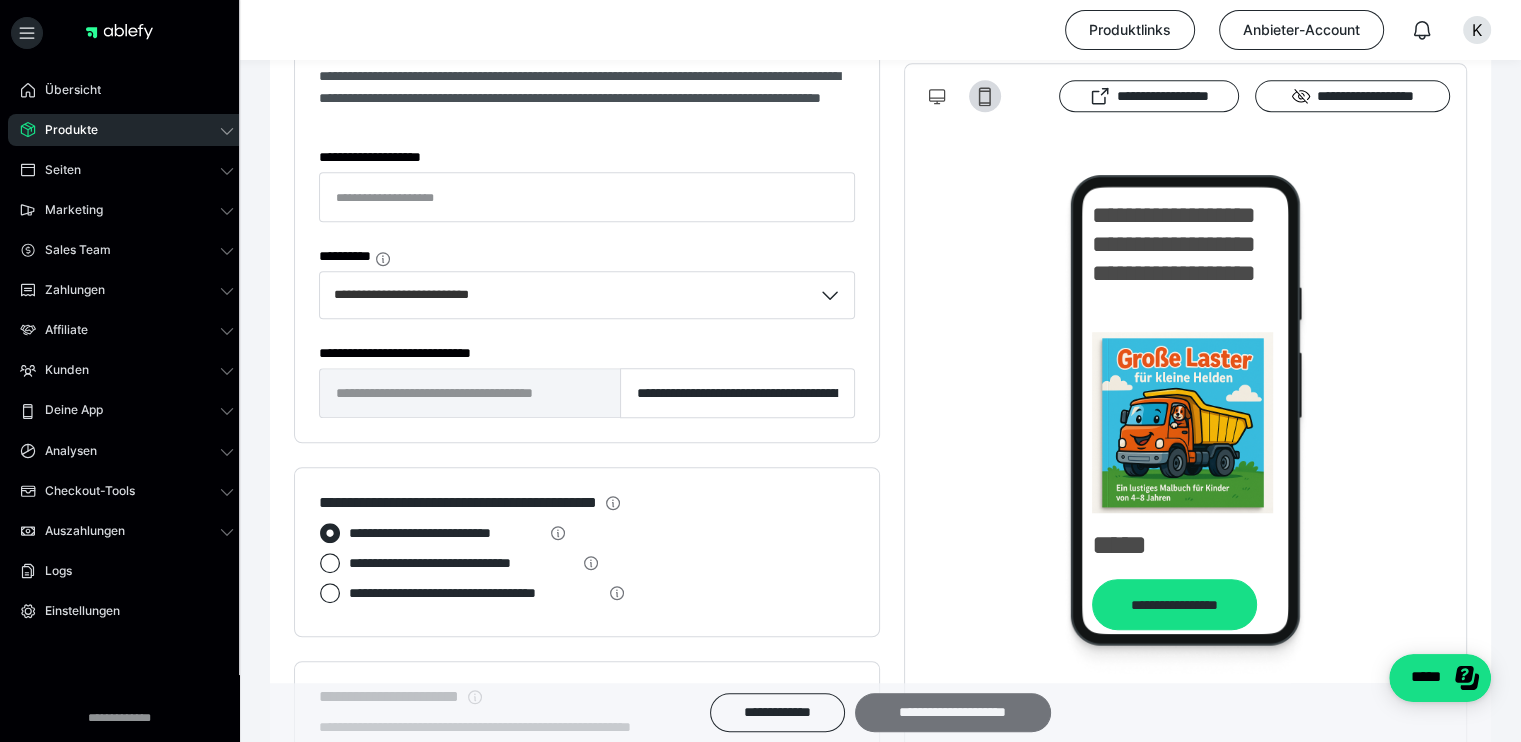 click on "**********" at bounding box center [953, 712] 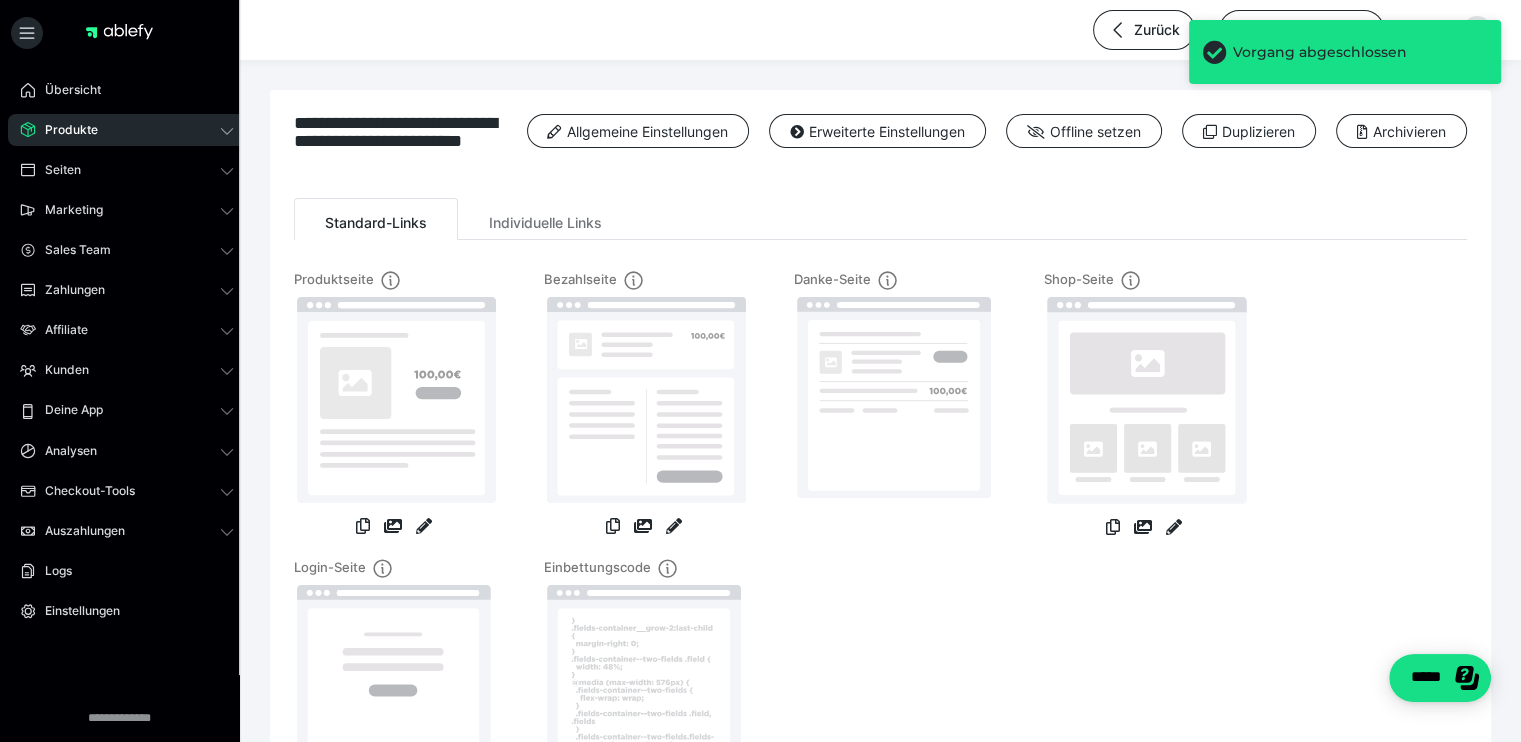 click on "Produkte" at bounding box center [64, 130] 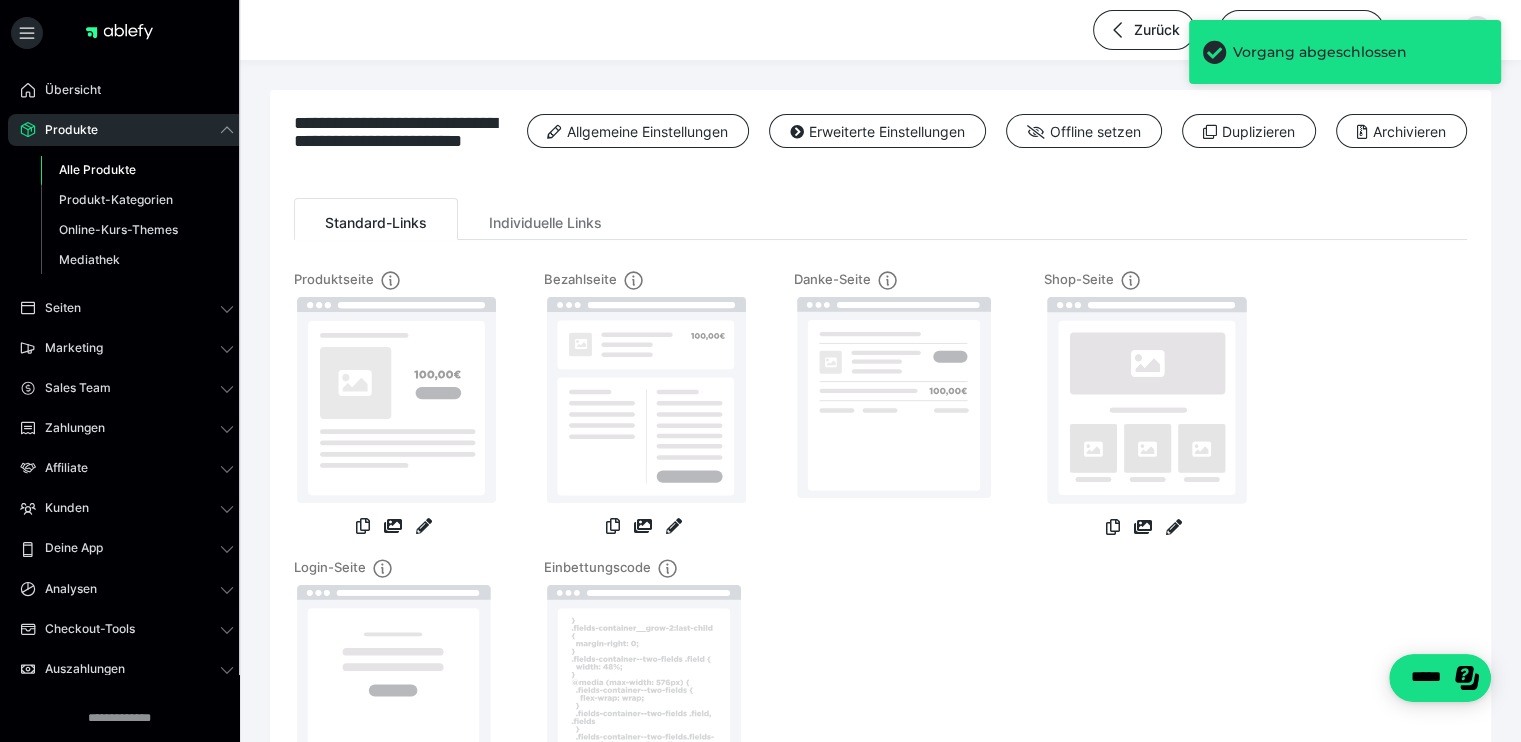 click on "Alle Produkte" at bounding box center (97, 169) 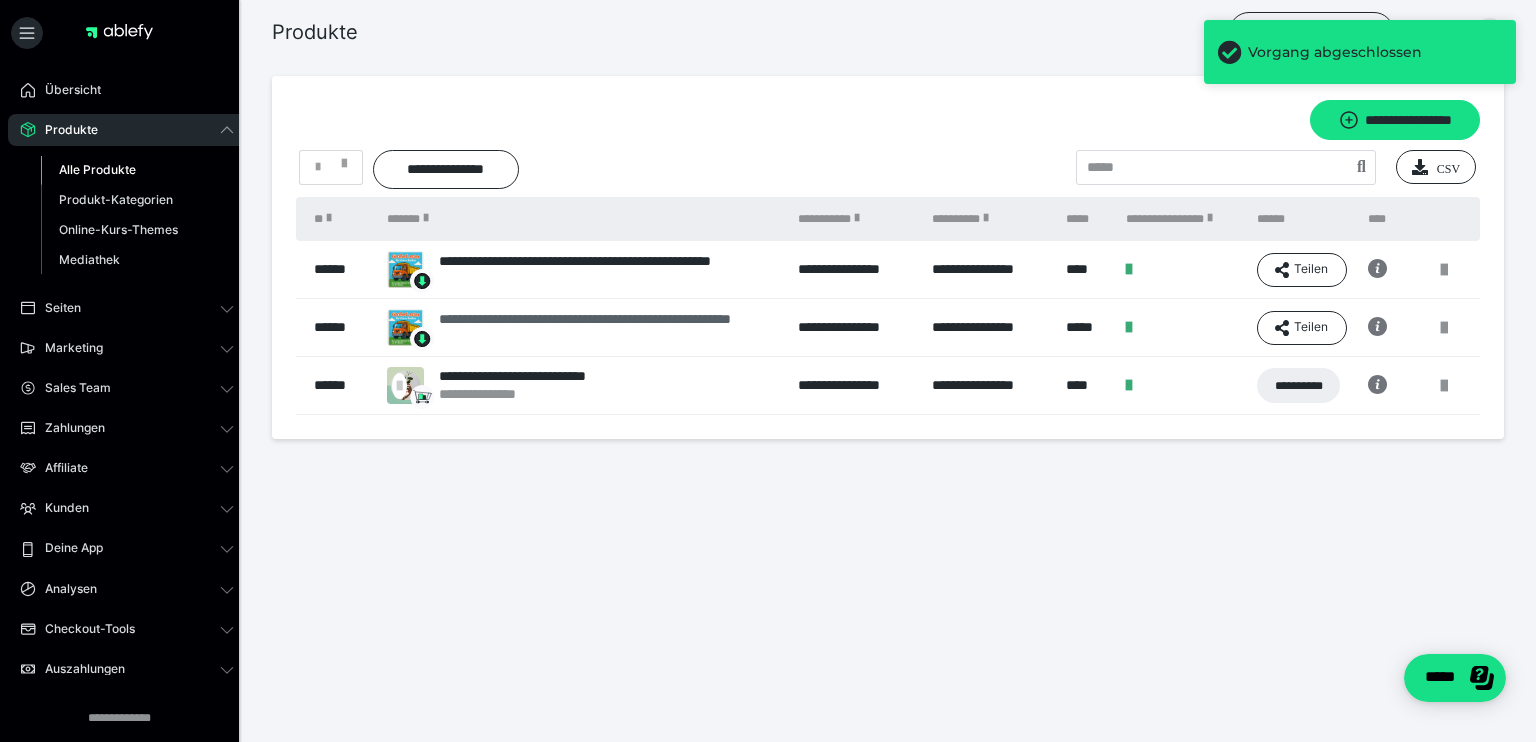click on "**********" at bounding box center [609, 328] 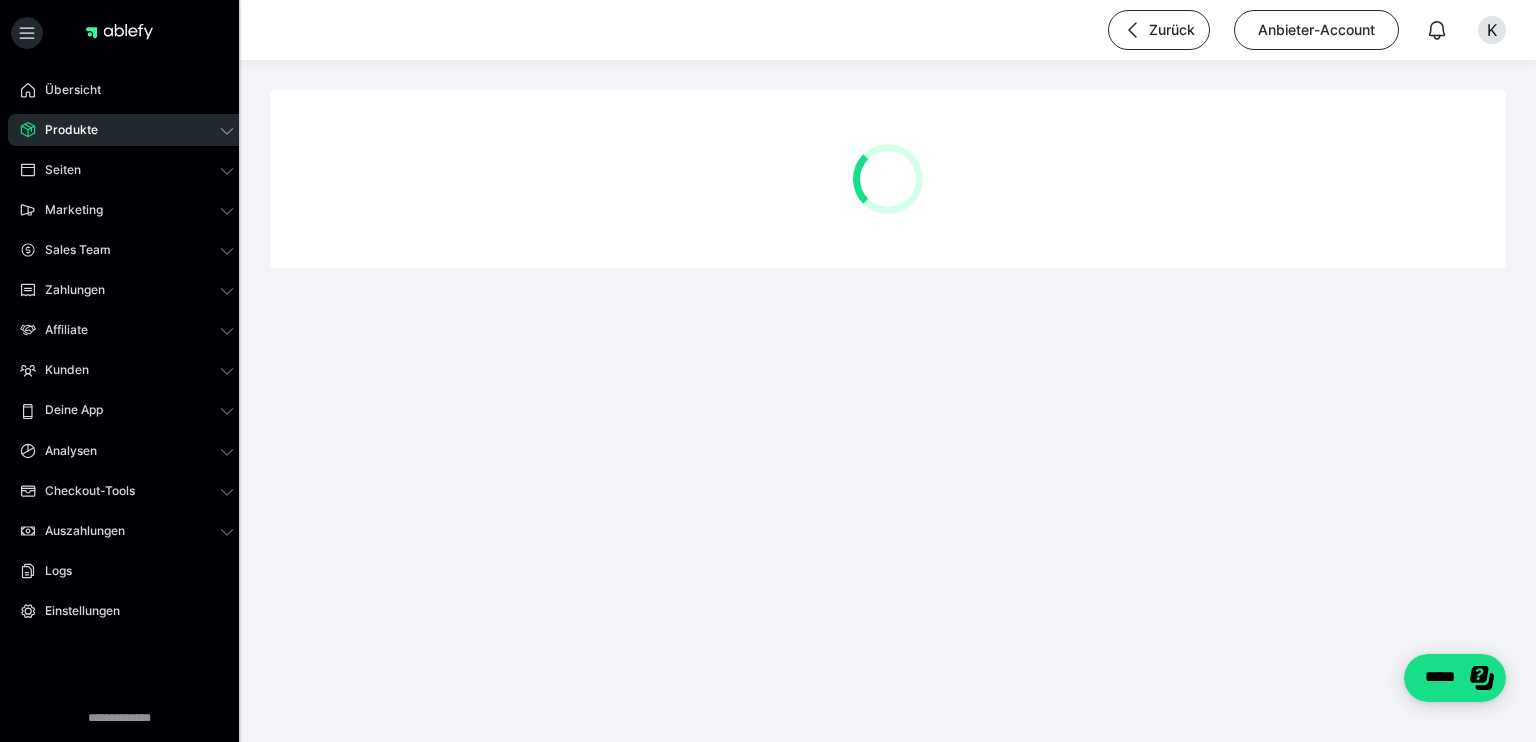 click at bounding box center [888, 226] 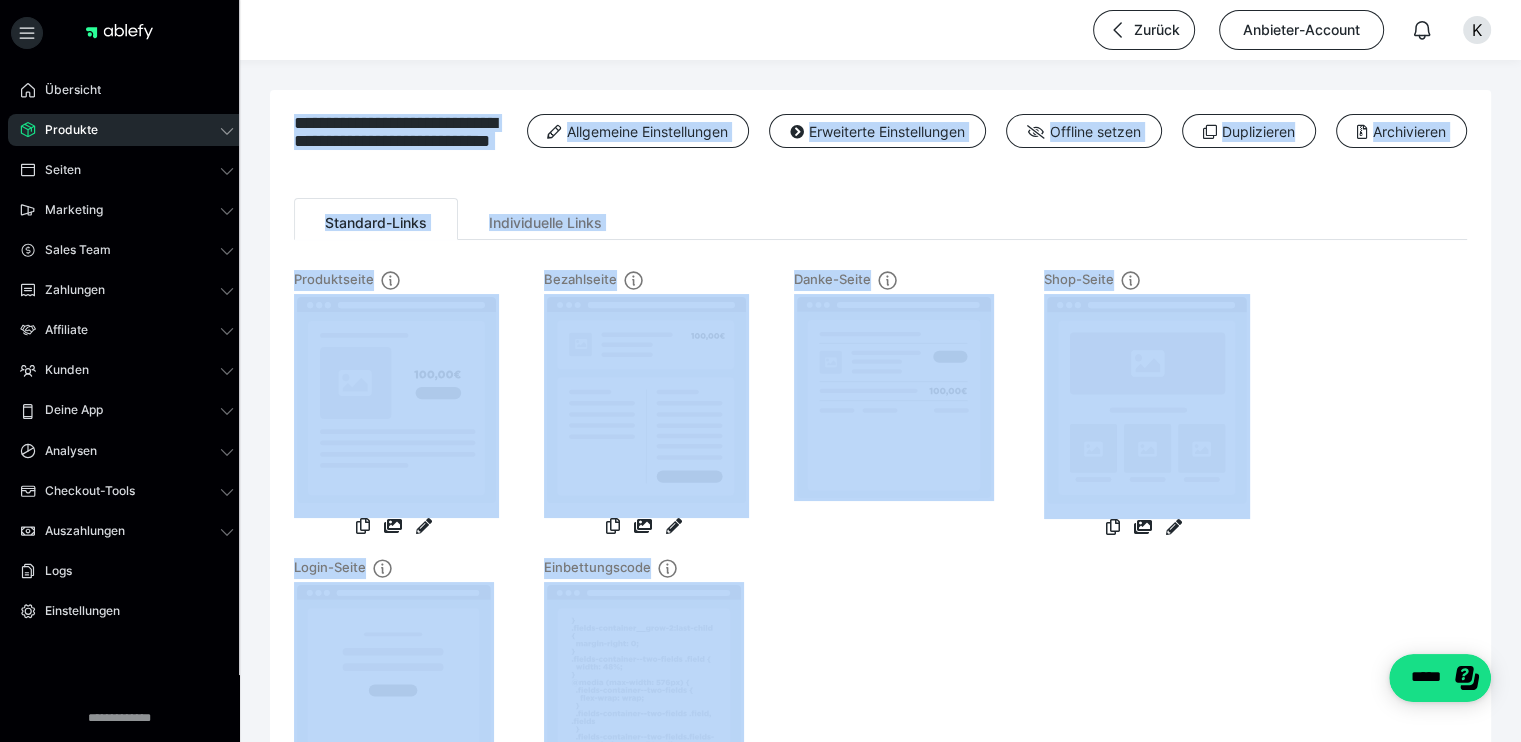 click on "**********" at bounding box center [880, 467] 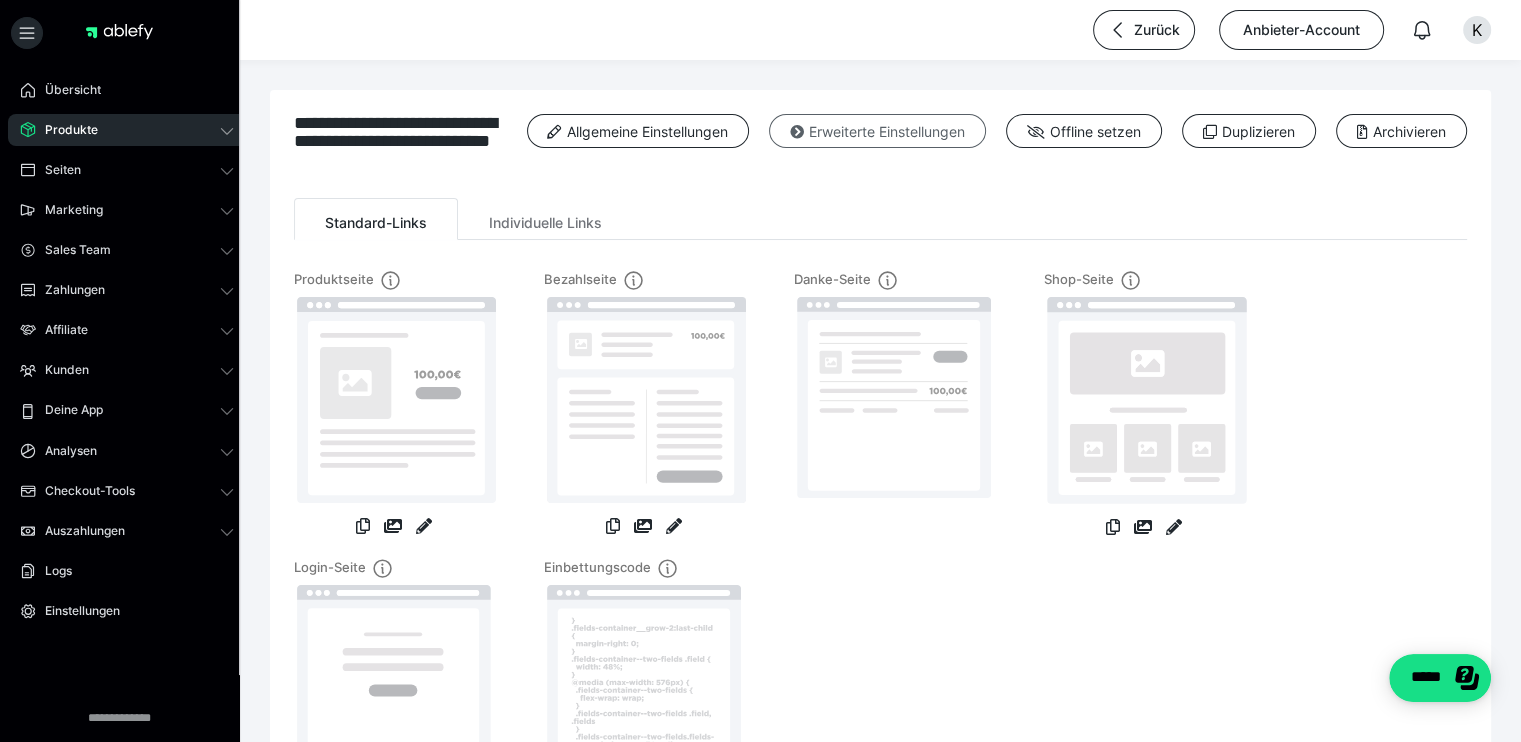 click at bounding box center (797, 132) 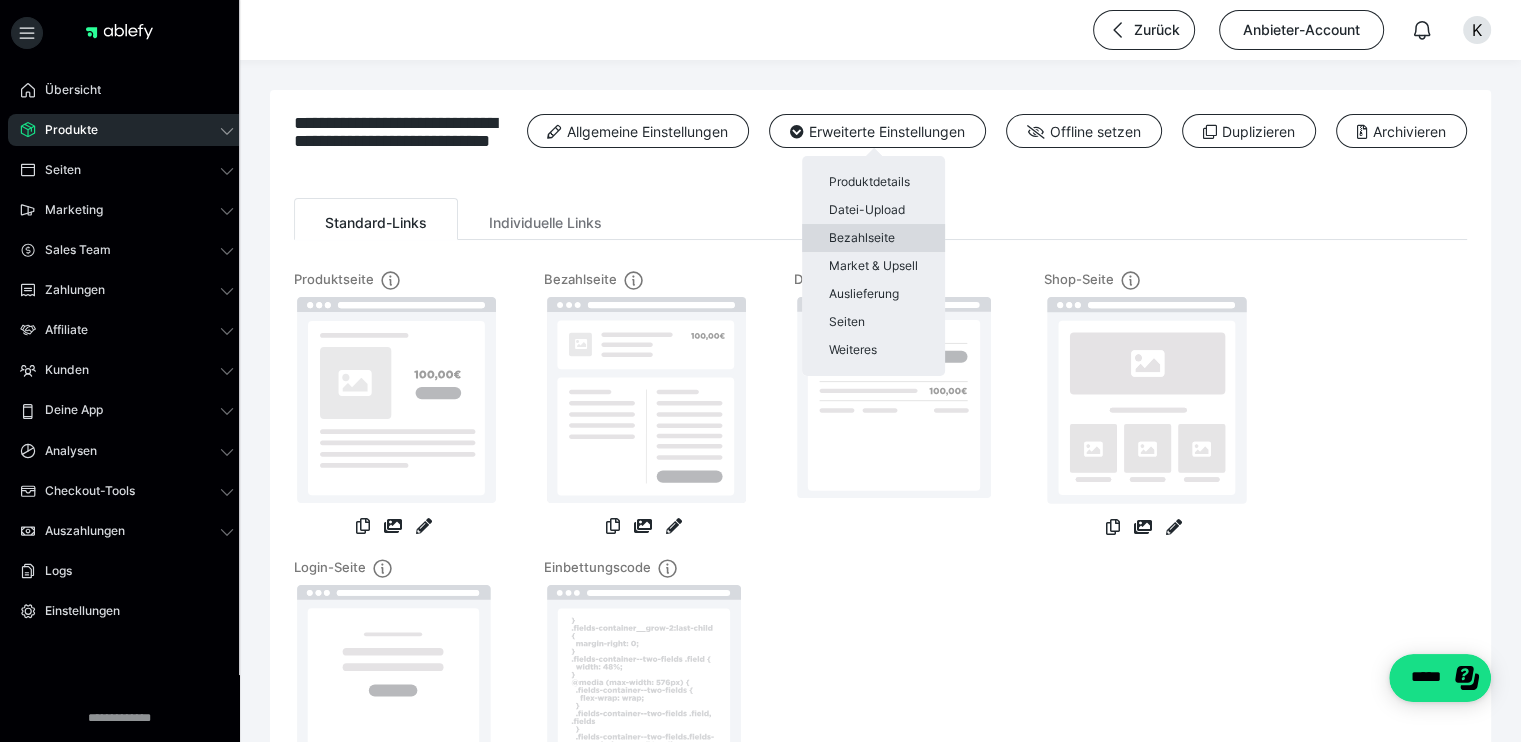 click on "Bezahlseite" at bounding box center [873, 238] 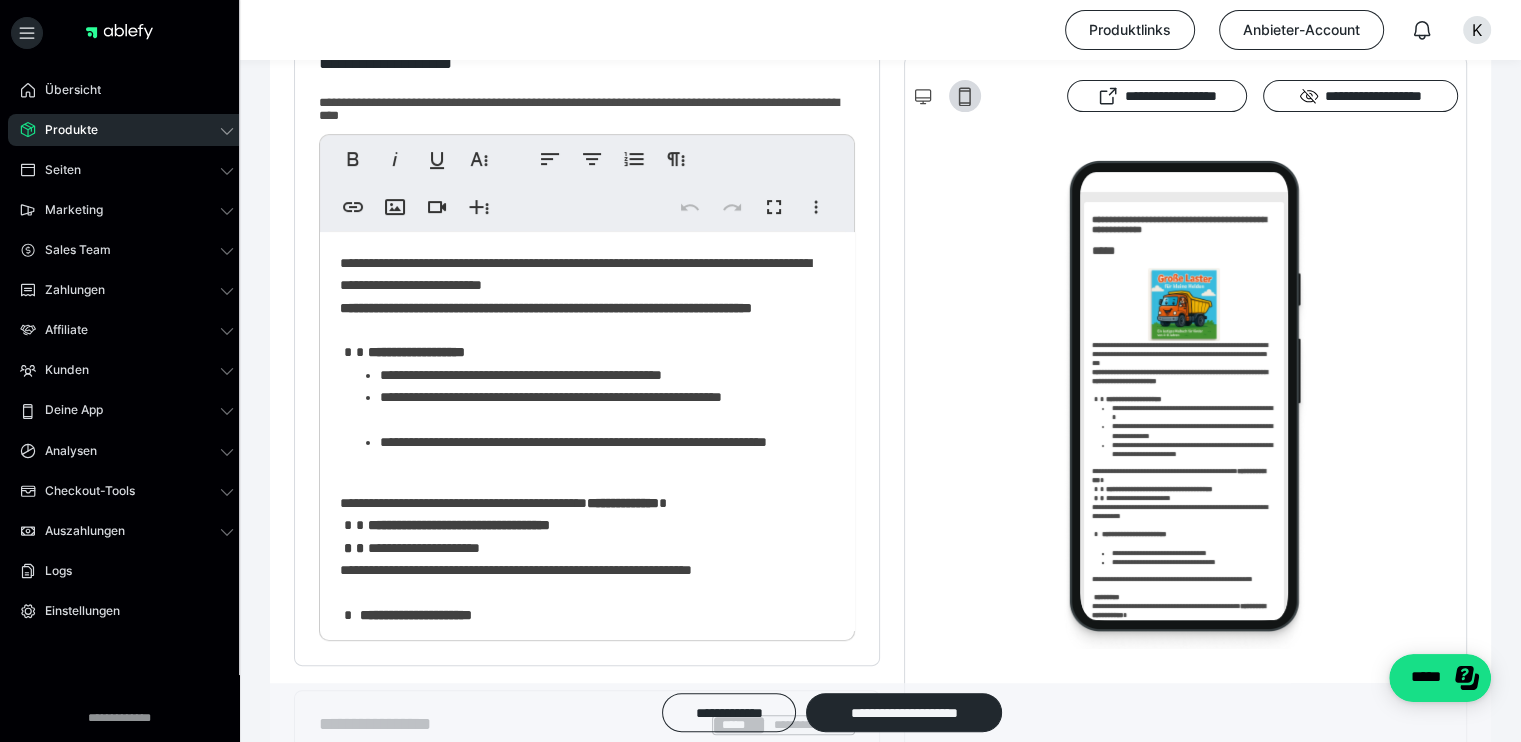 scroll, scrollTop: 0, scrollLeft: 0, axis: both 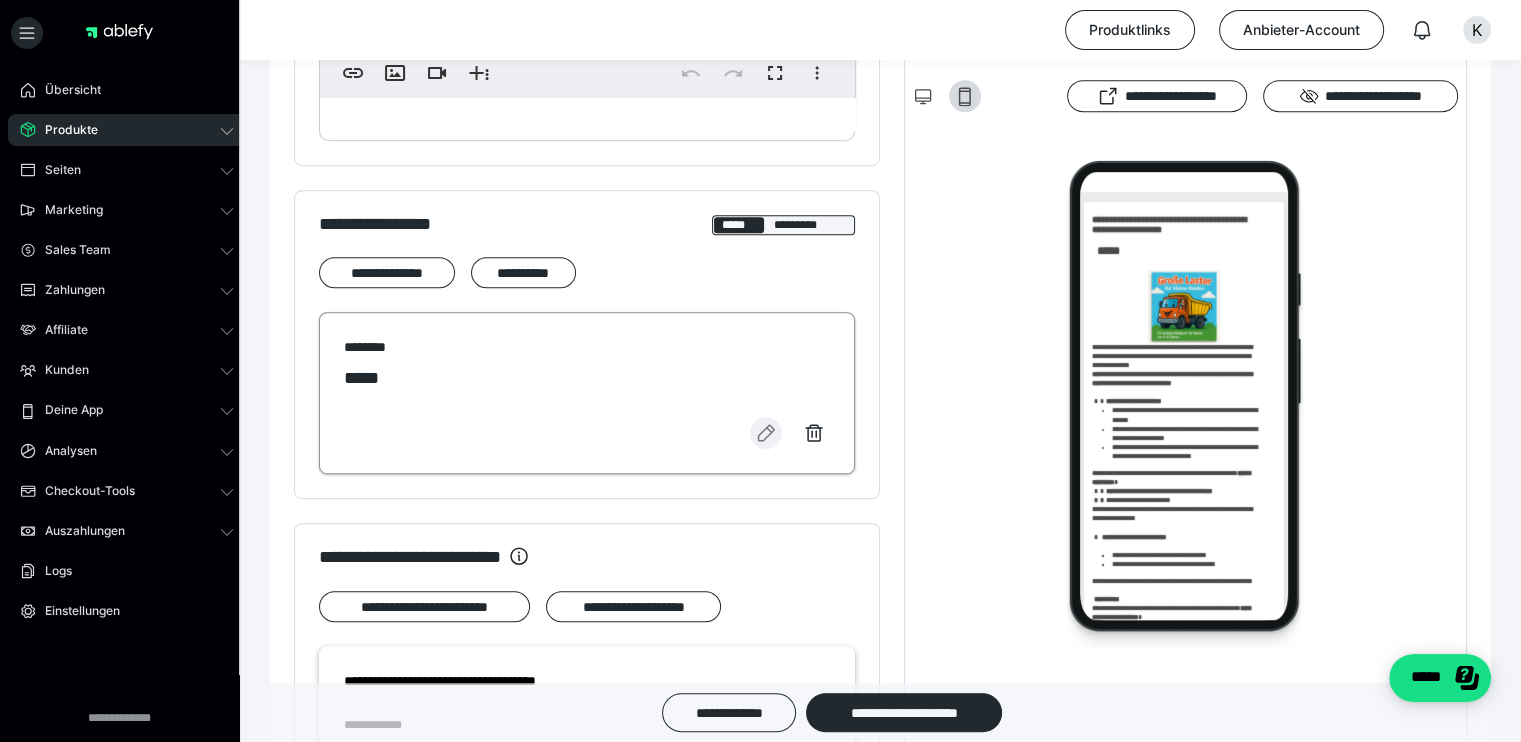 click 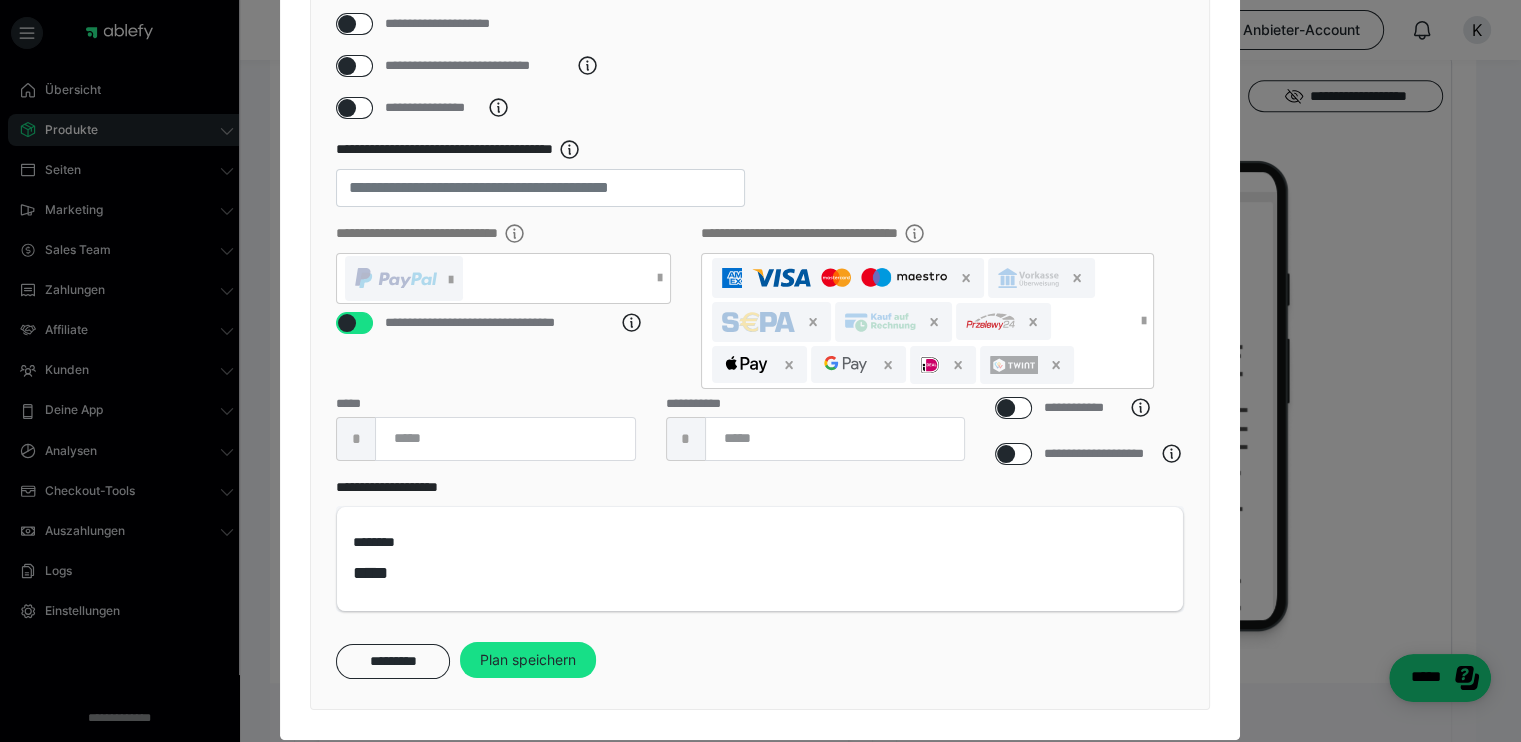 scroll, scrollTop: 279, scrollLeft: 0, axis: vertical 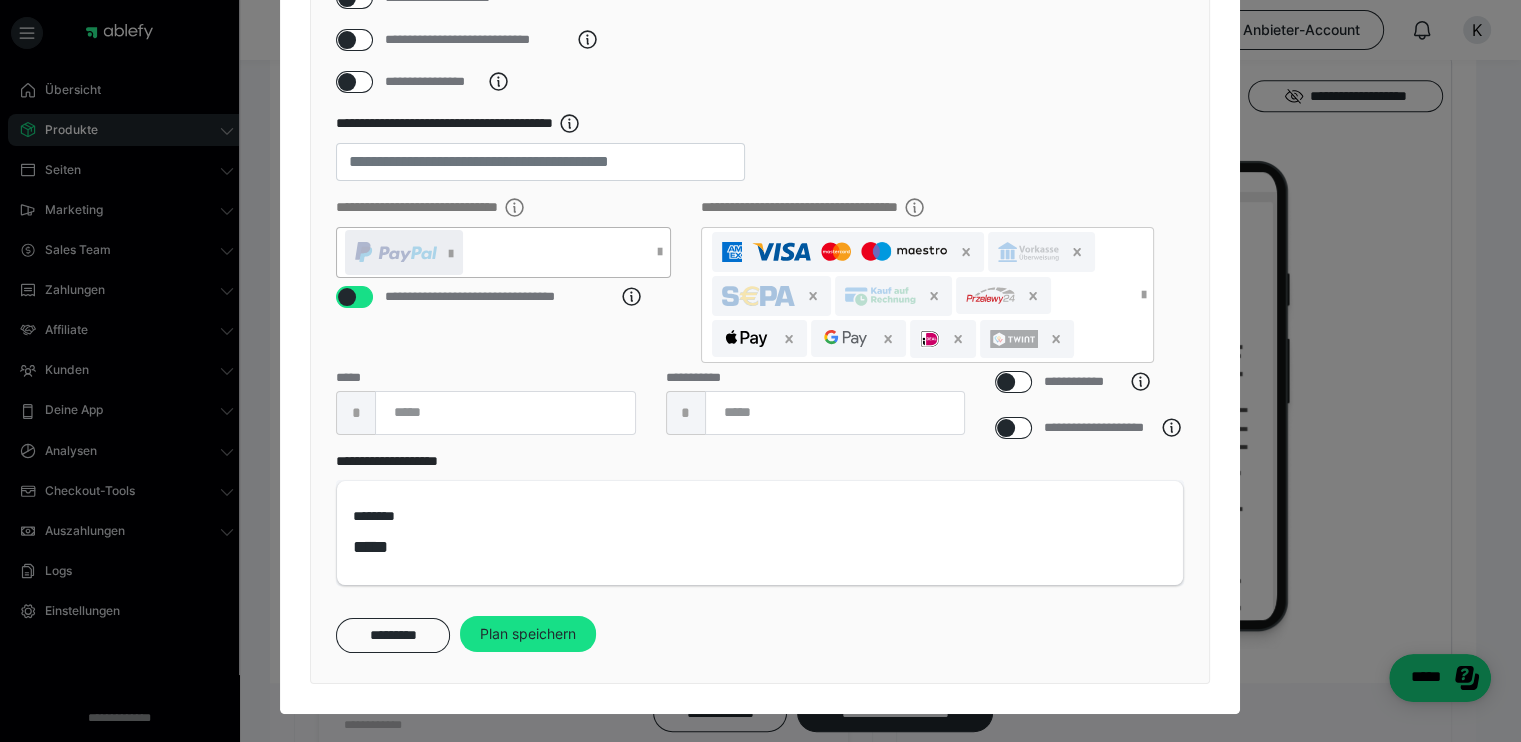 click at bounding box center (396, 252) 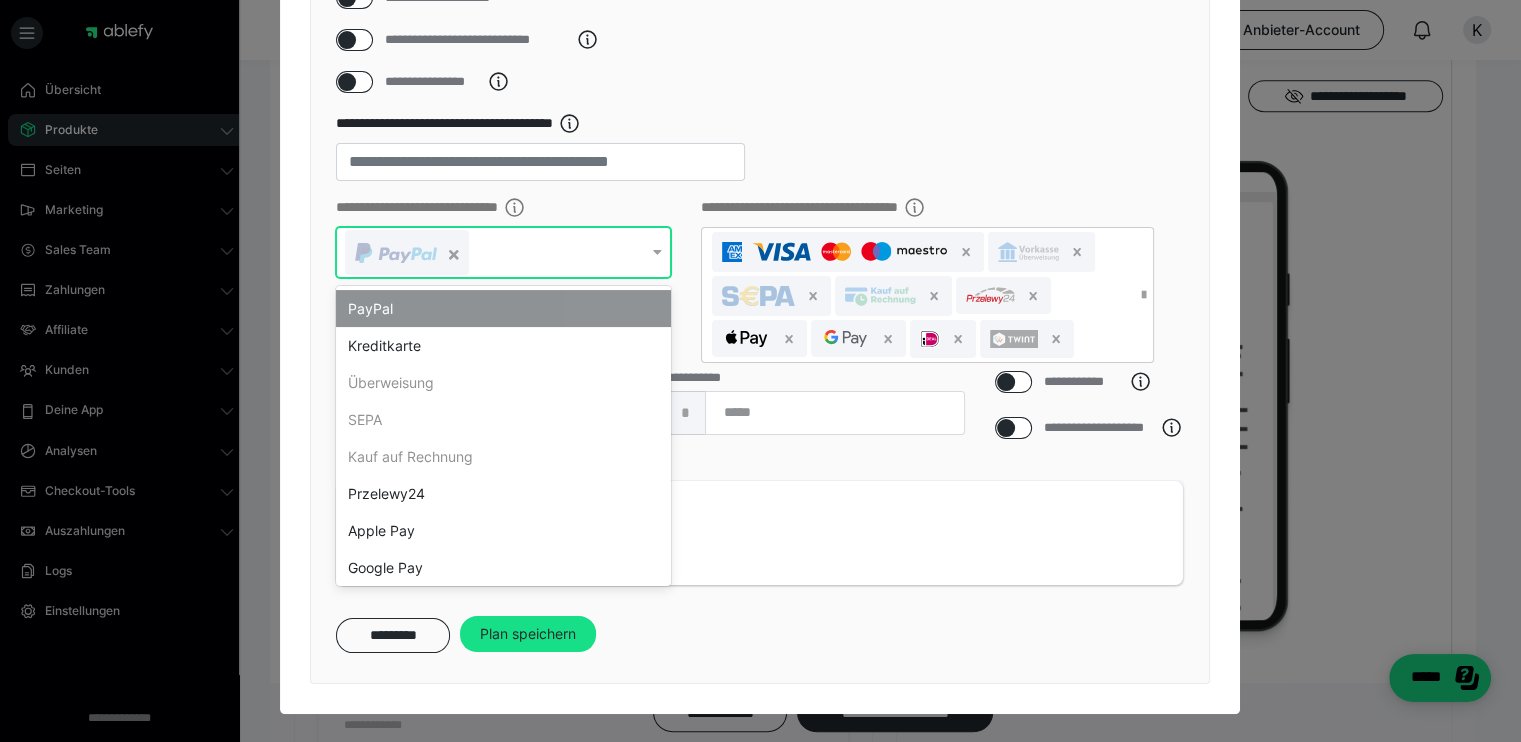 click on "PayPal" at bounding box center [503, 308] 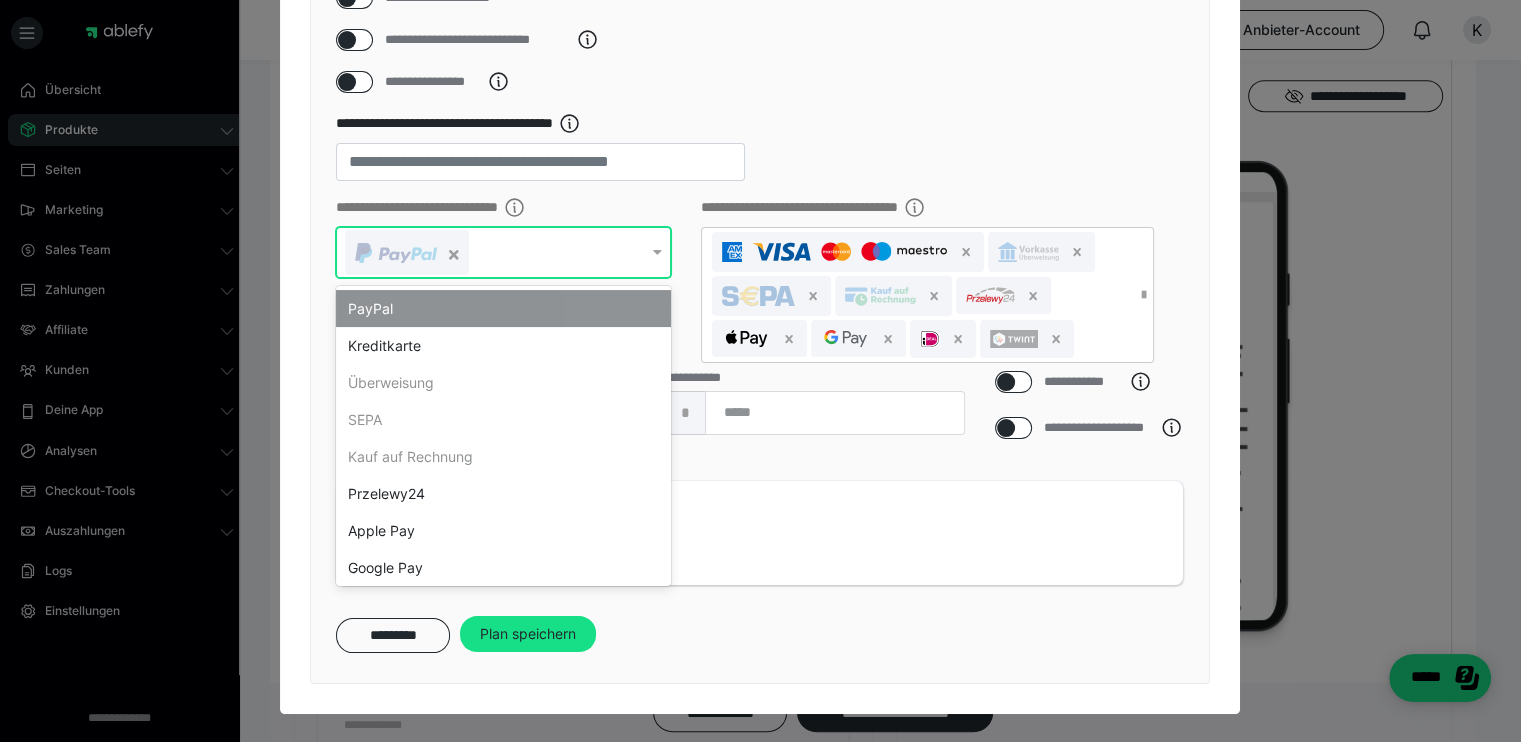 click on "**********" at bounding box center (760, 280) 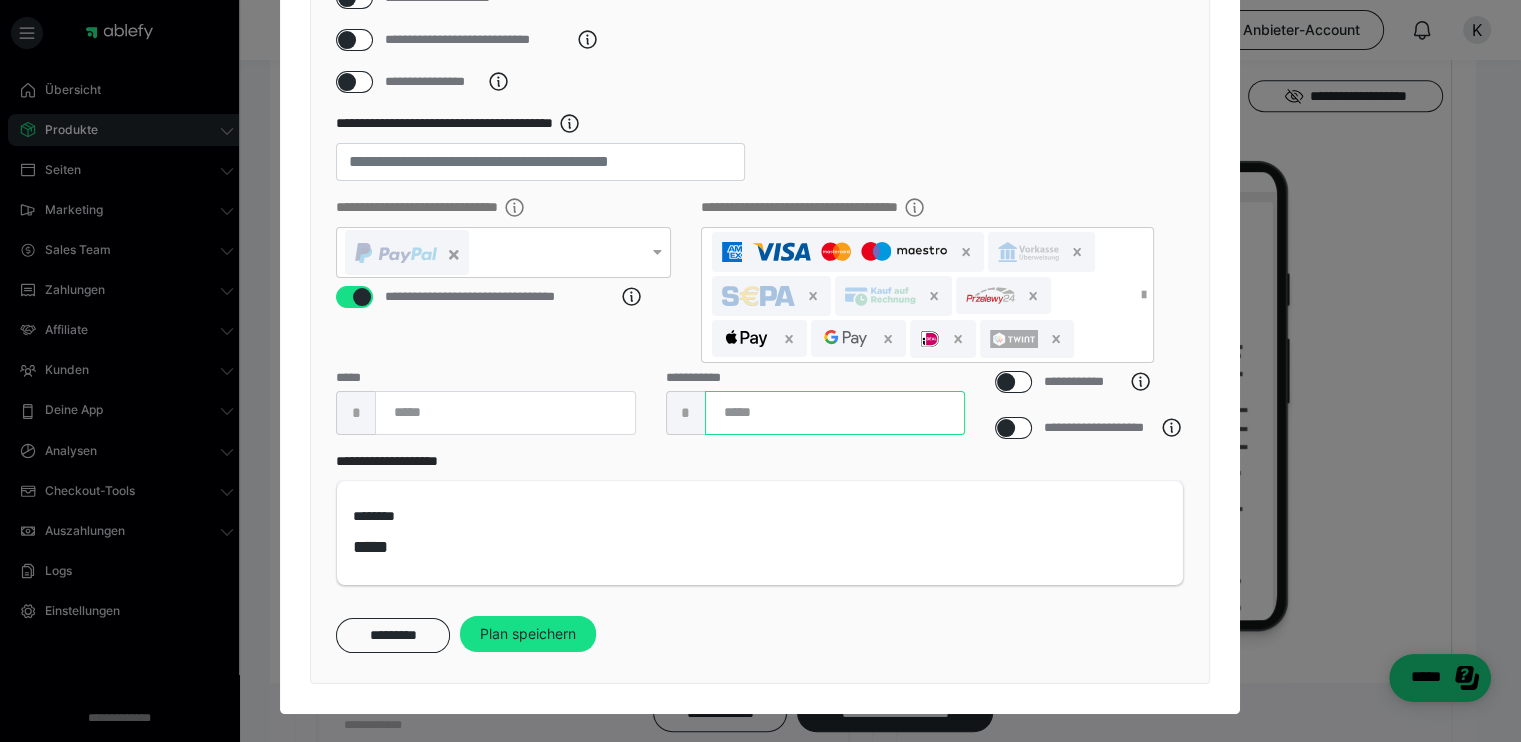 click at bounding box center [835, 413] 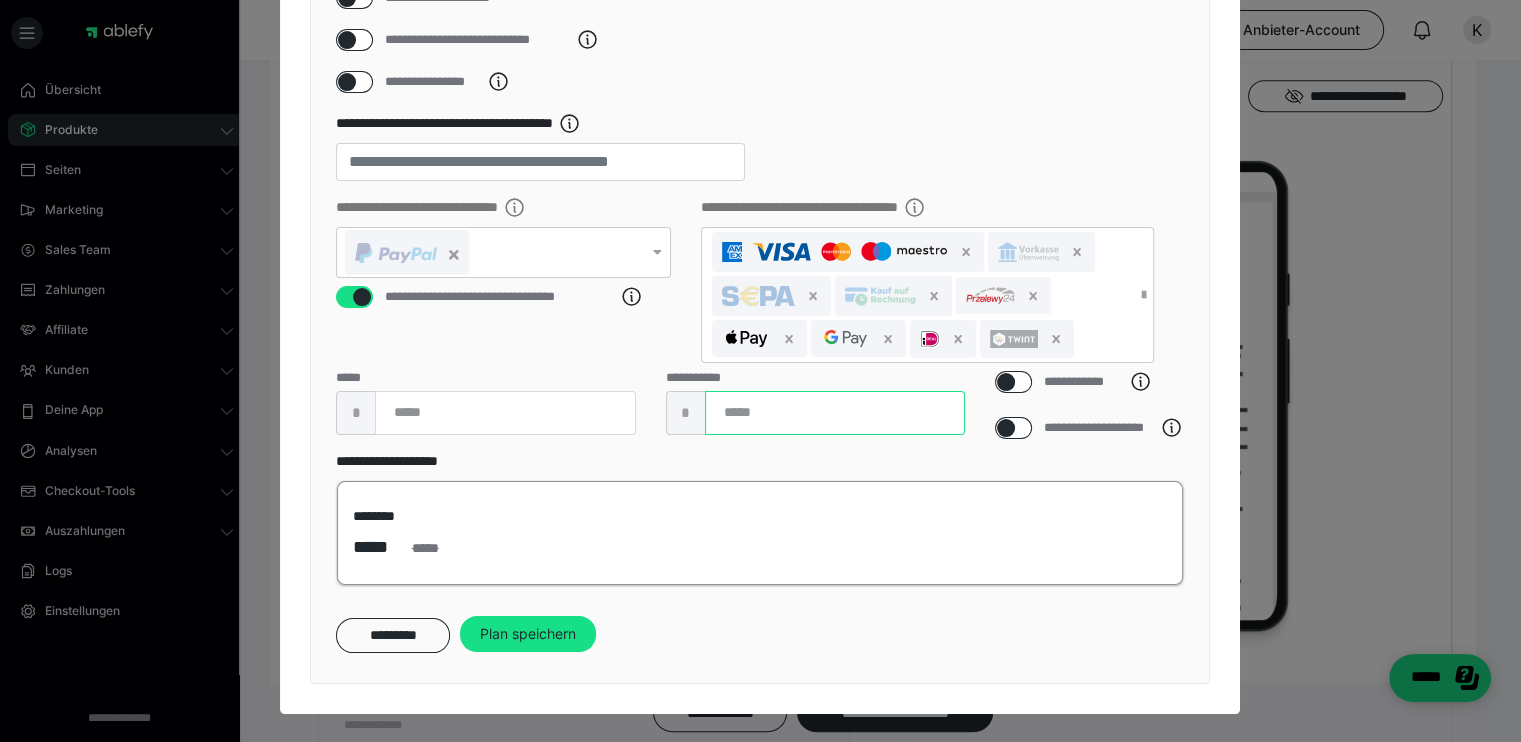 type on "****" 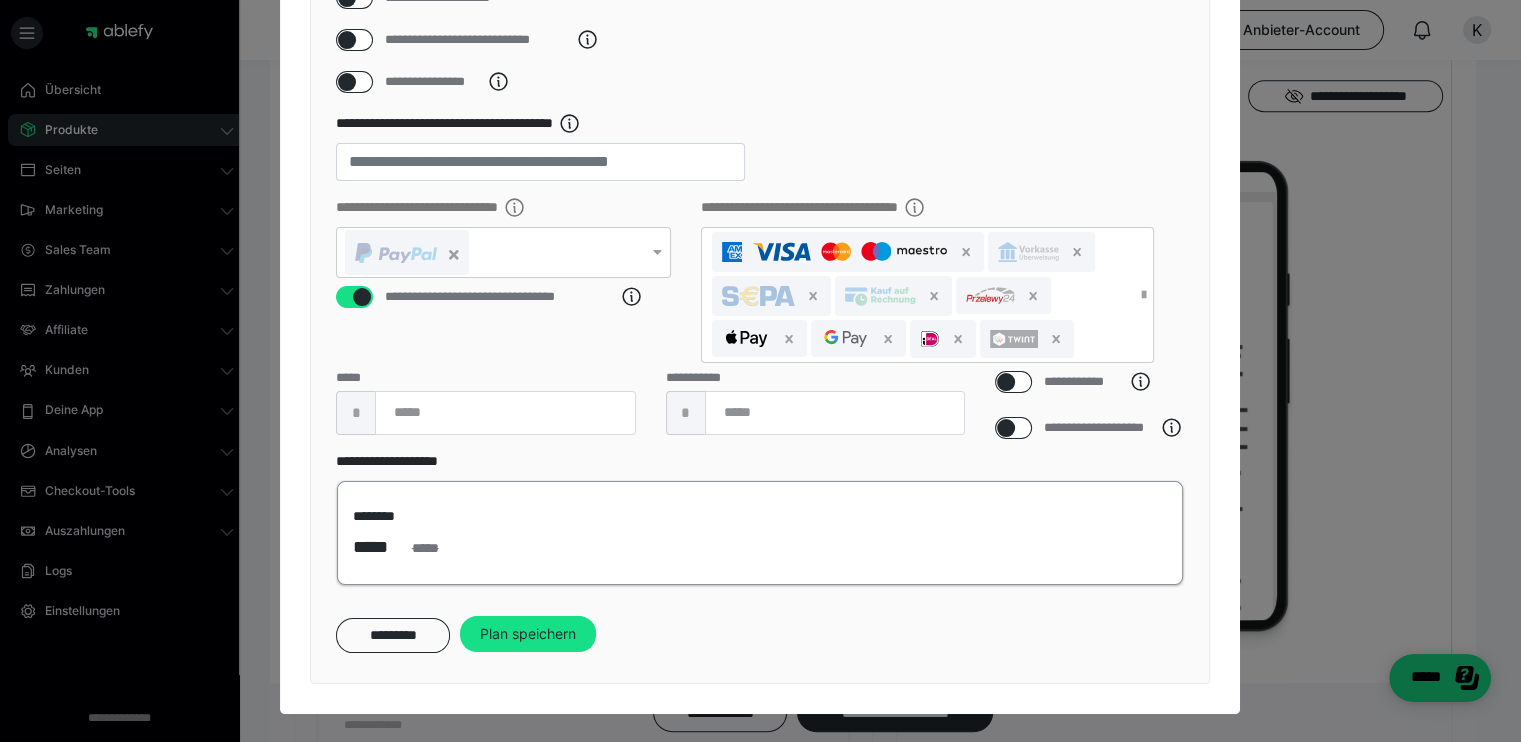 click on "******** ***** *****" at bounding box center (760, 533) 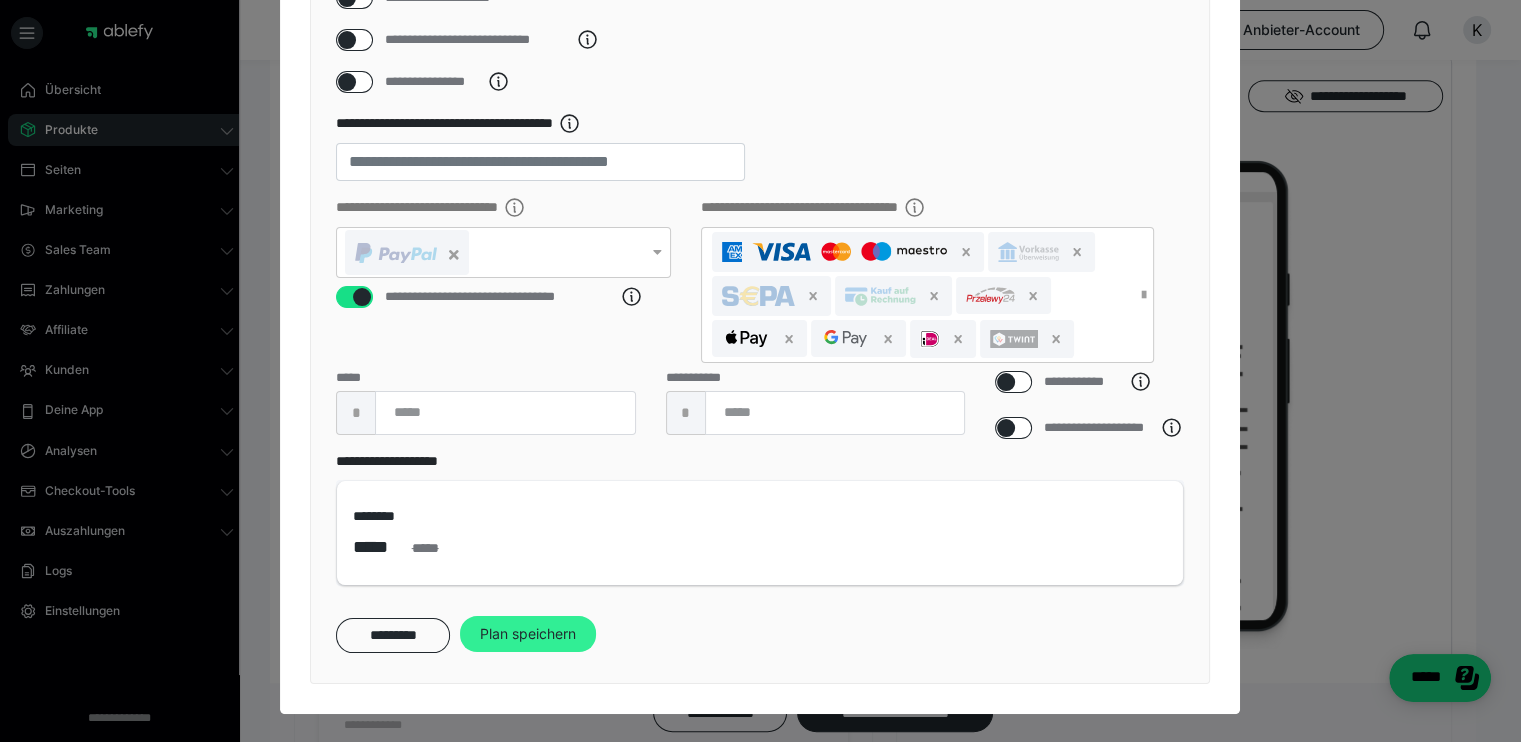 click on "Plan speichern" at bounding box center (528, 634) 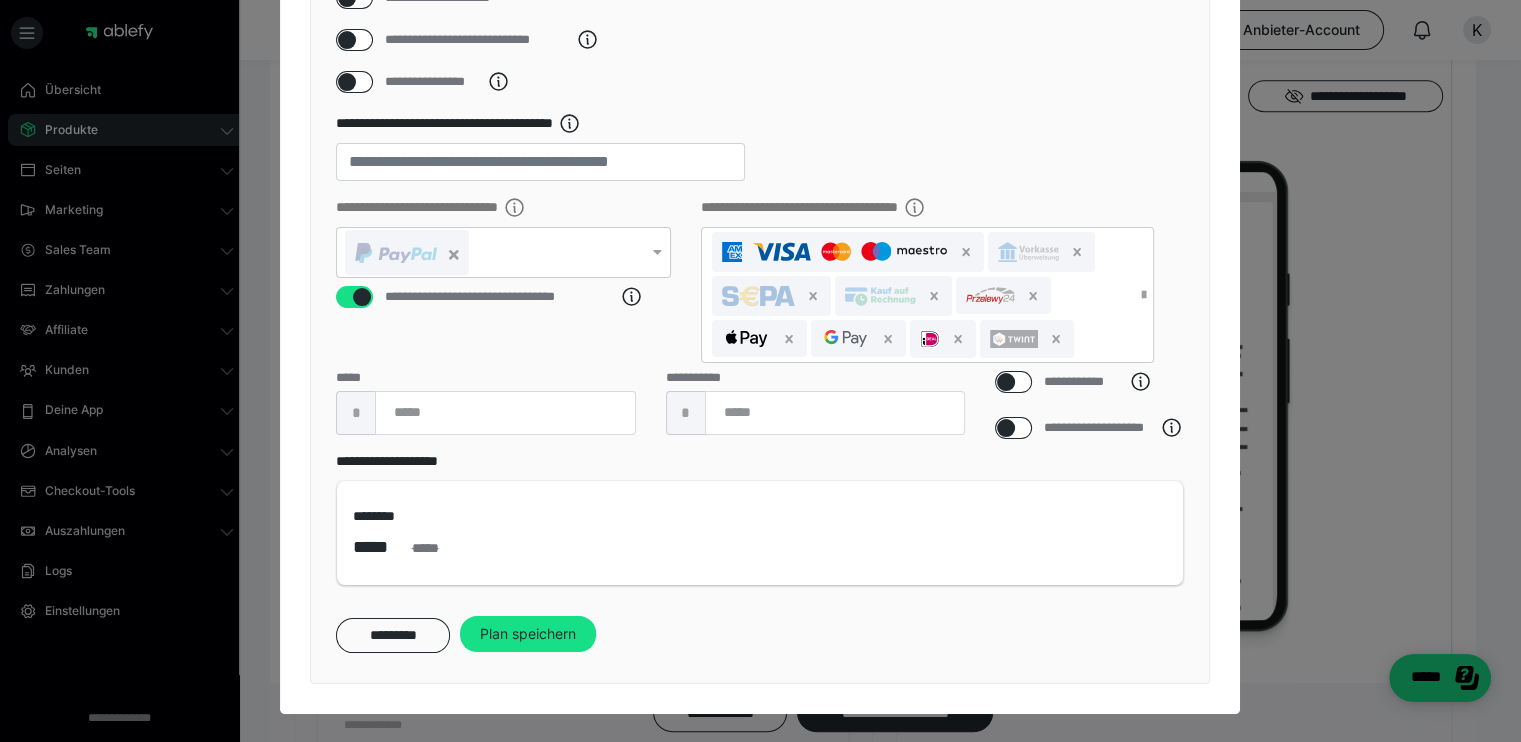 scroll, scrollTop: 0, scrollLeft: 0, axis: both 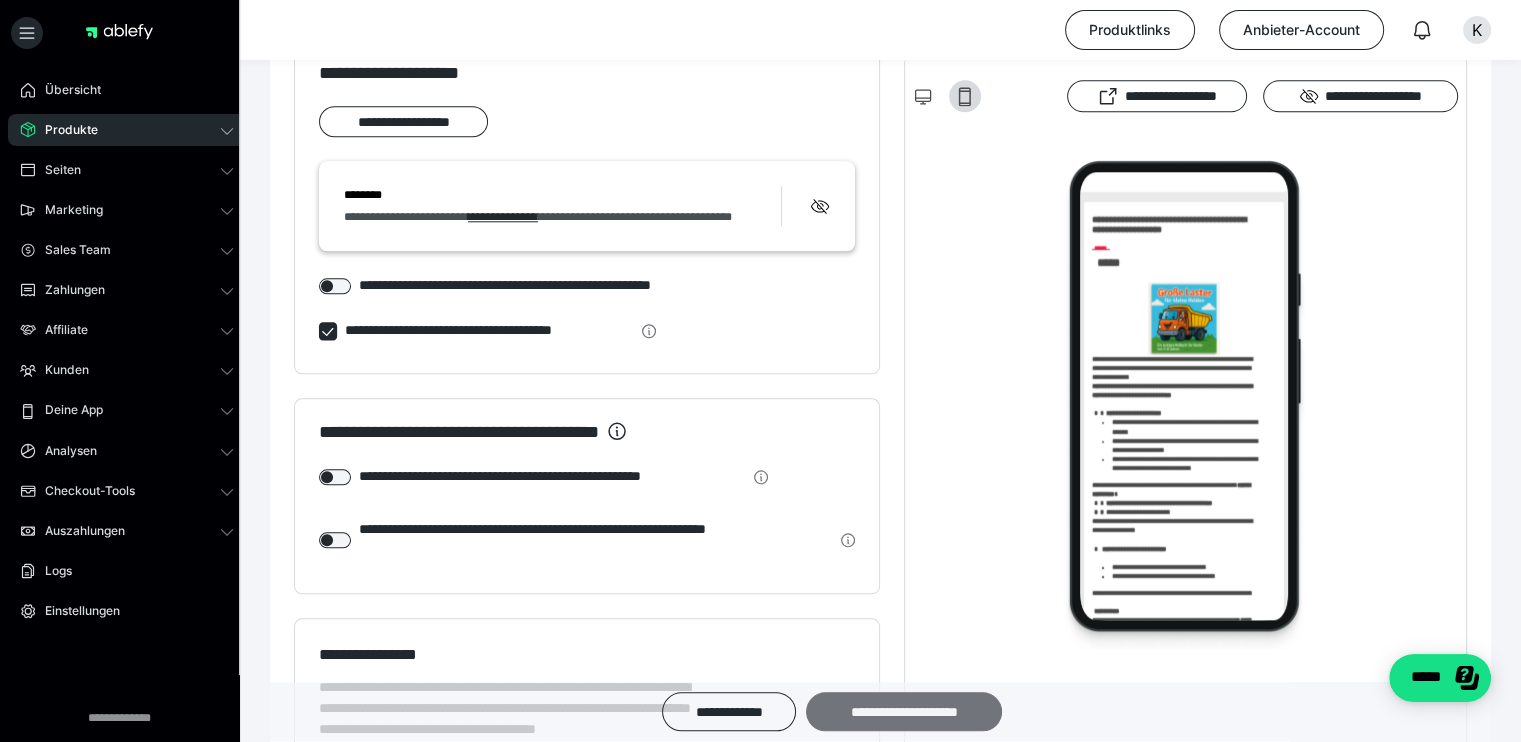 click on "**********" at bounding box center [904, 712] 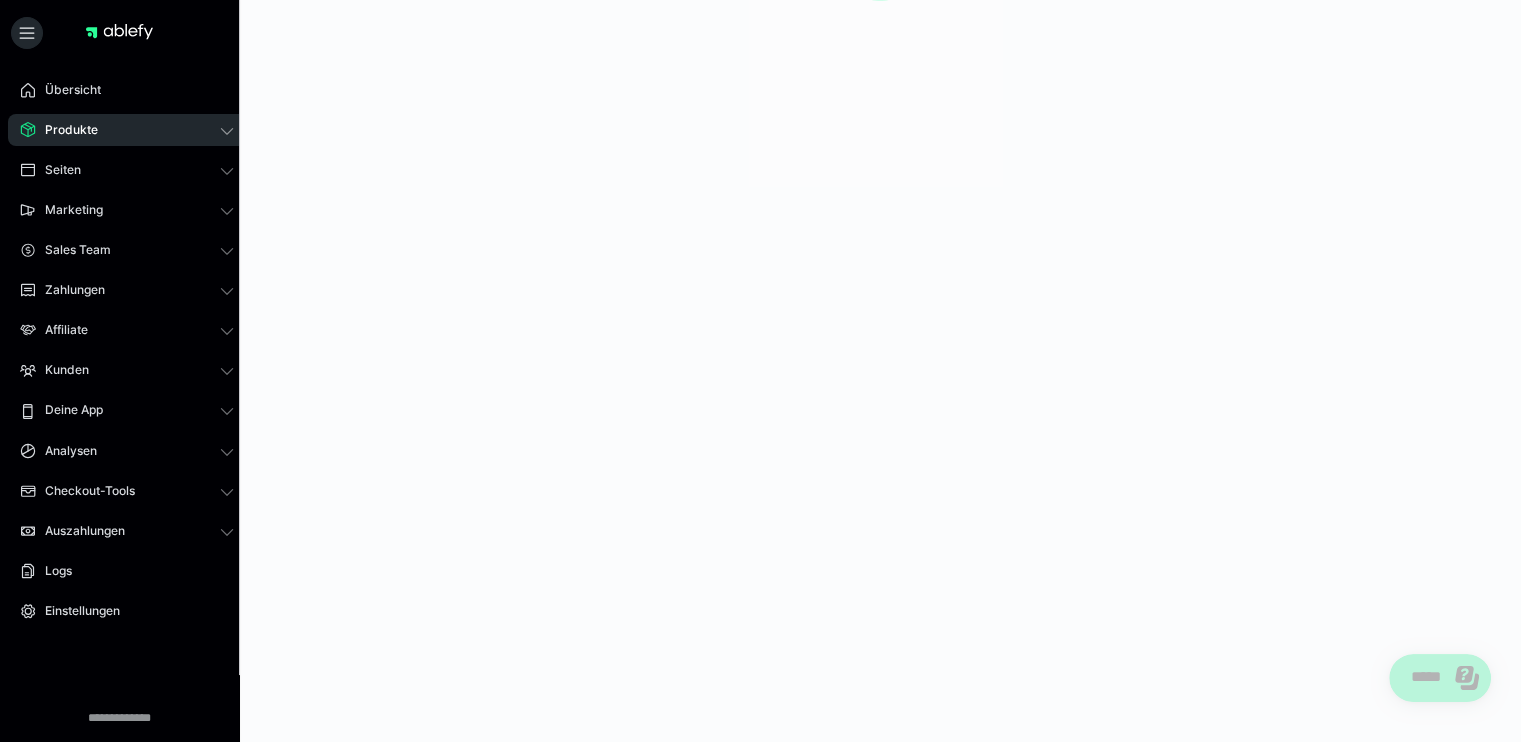 scroll, scrollTop: 0, scrollLeft: 0, axis: both 